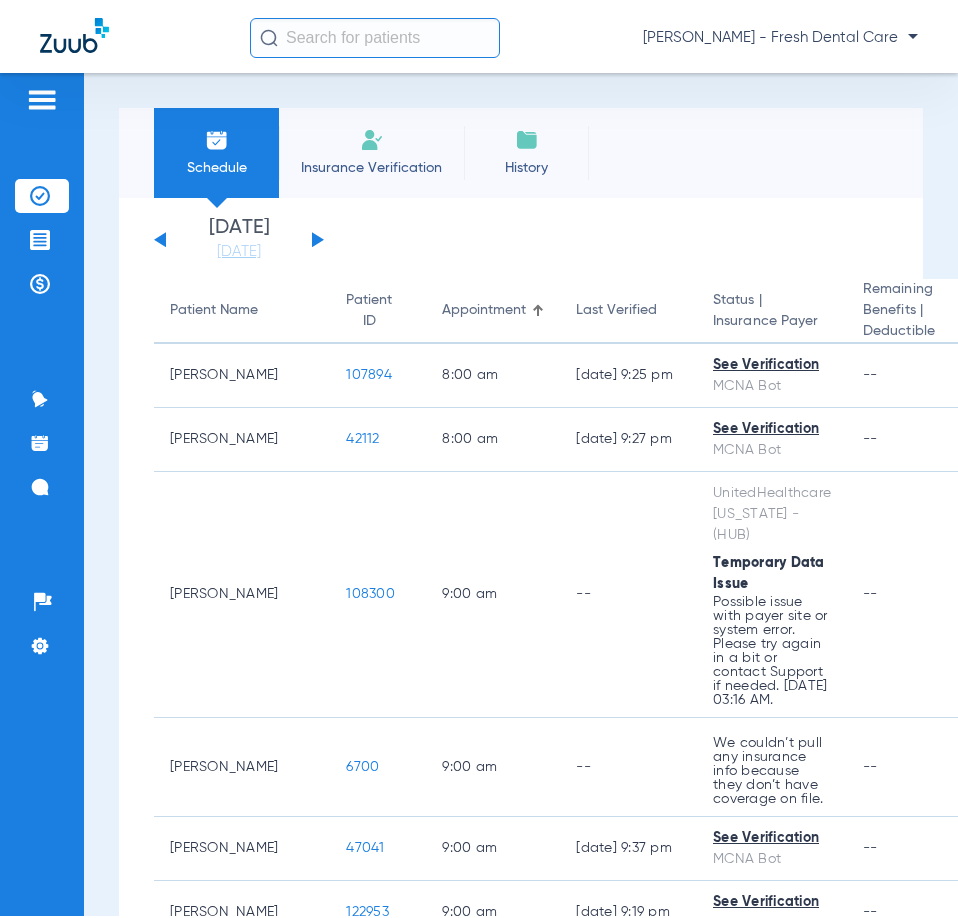 scroll, scrollTop: 0, scrollLeft: 0, axis: both 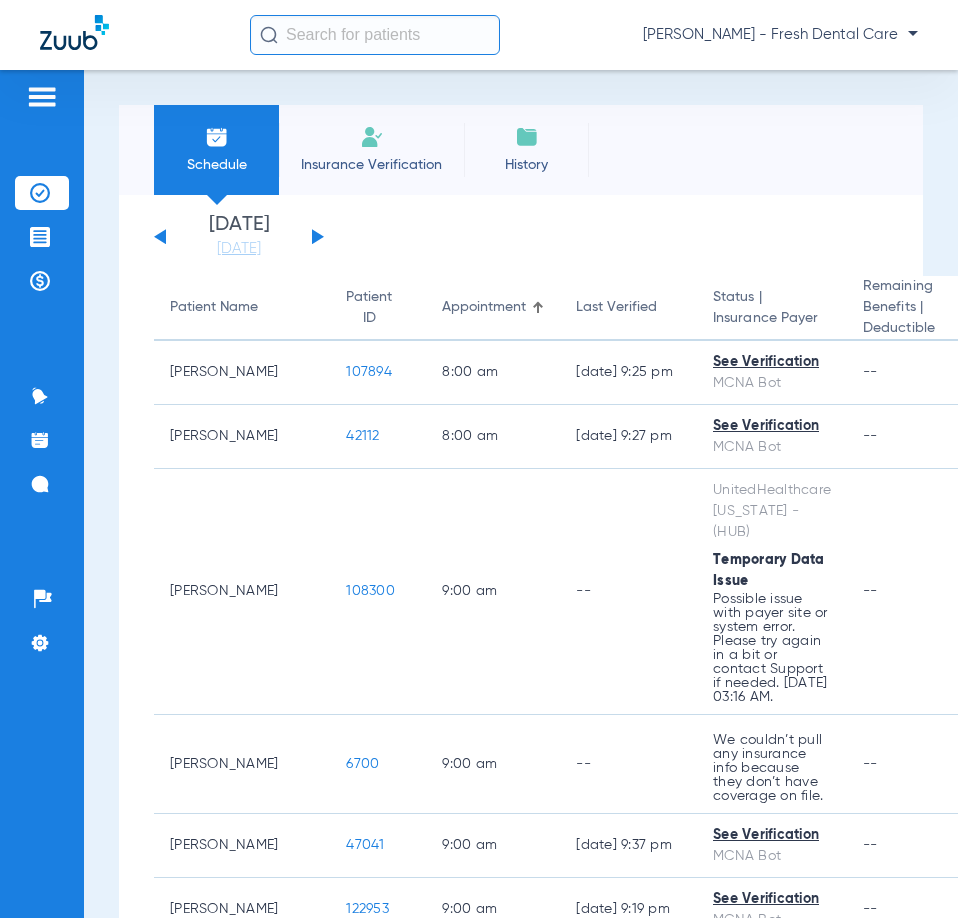 click 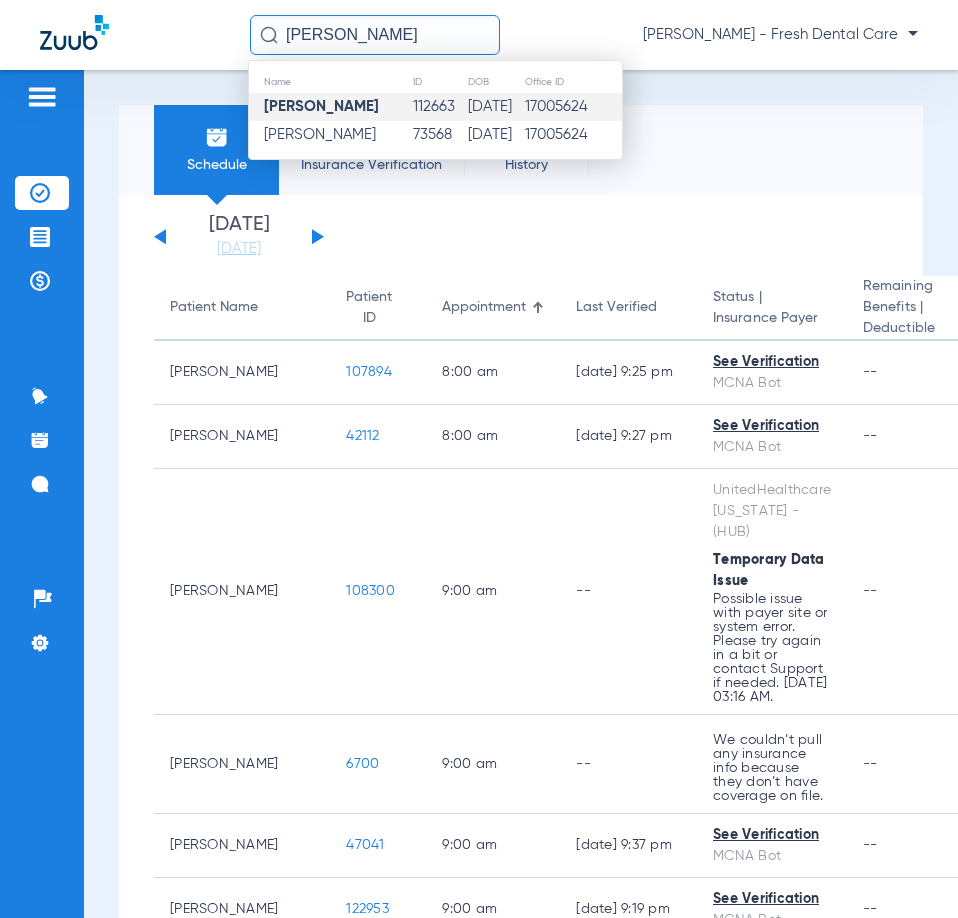 click on "[DATE]" 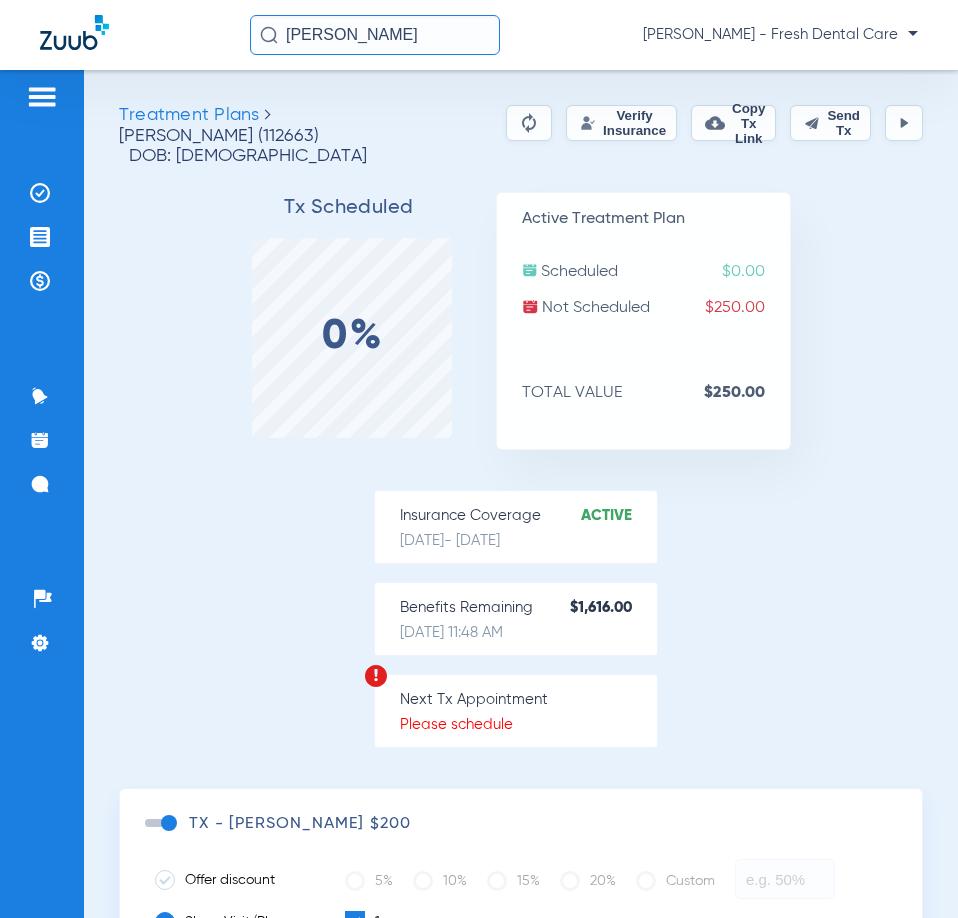 click on "Verify Insurance" 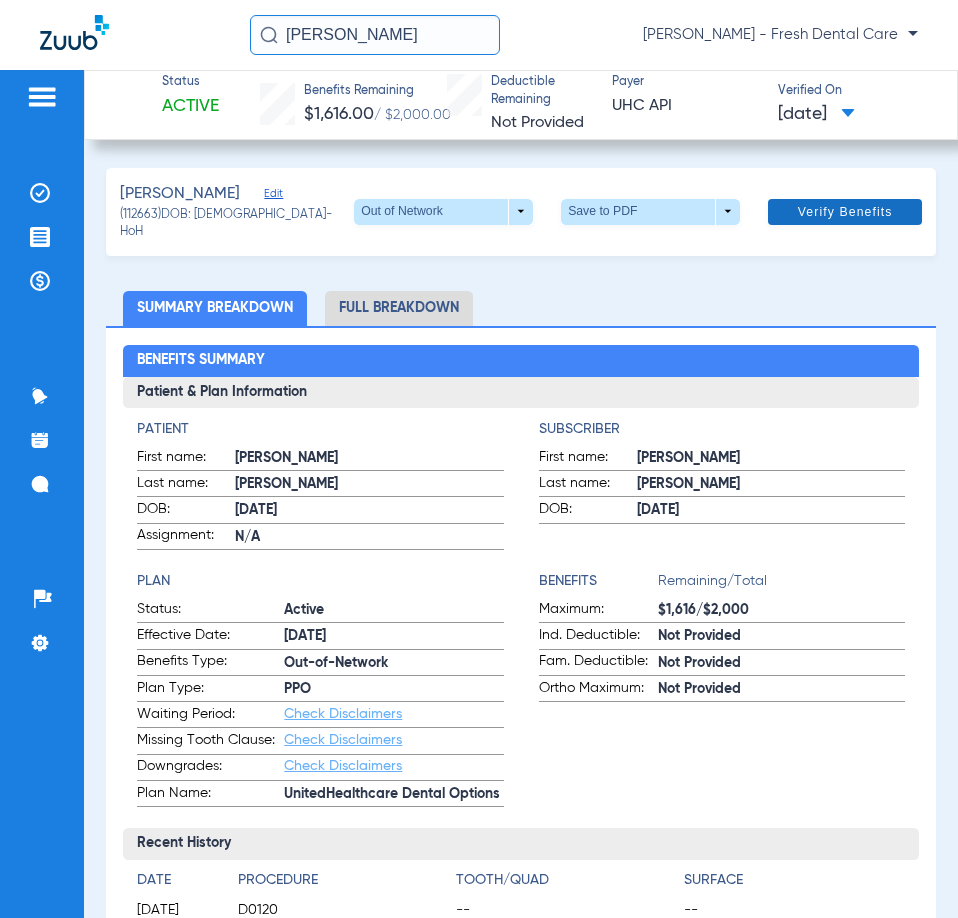 click 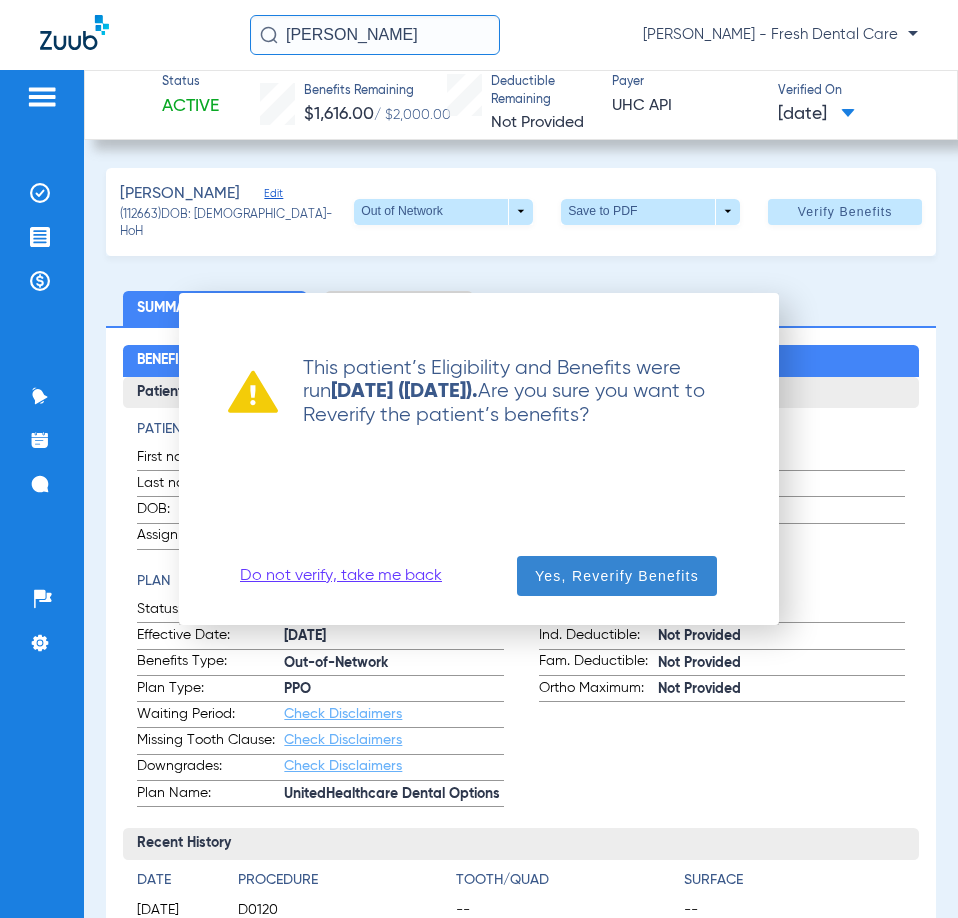 click on "Yes, Reverify Benefits" at bounding box center (617, 576) 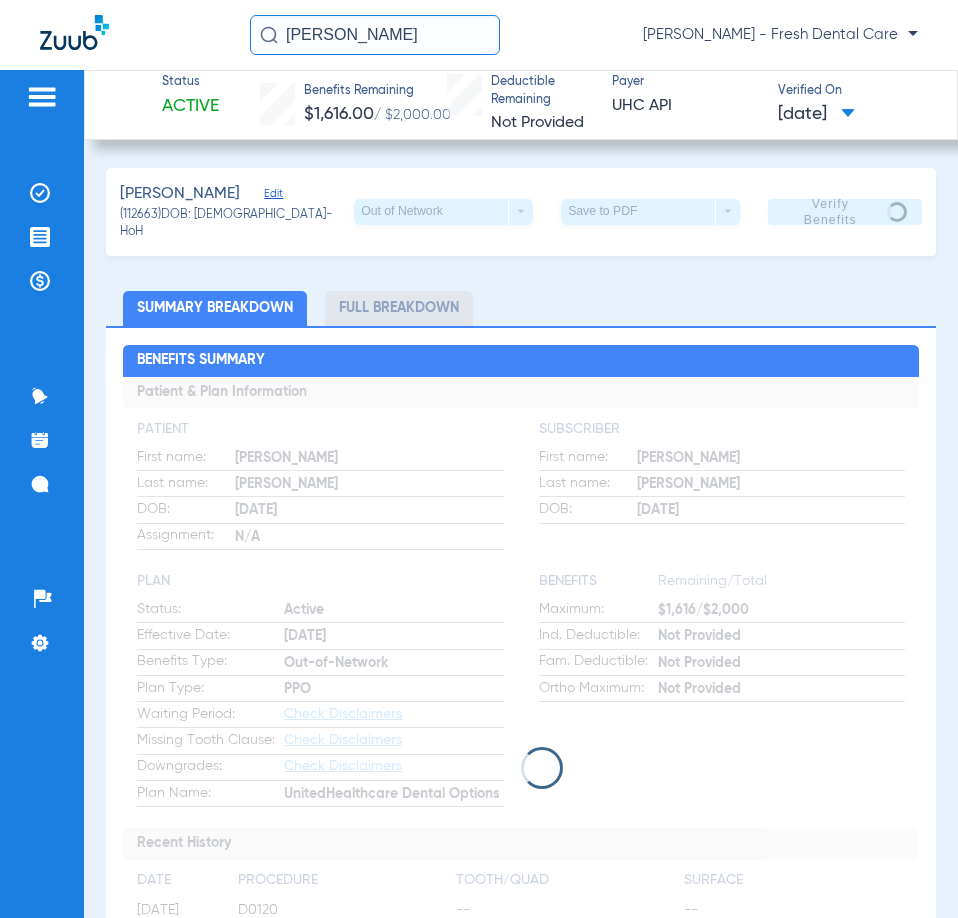 drag, startPoint x: 417, startPoint y: 38, endPoint x: -184, endPoint y: -13, distance: 603.16003 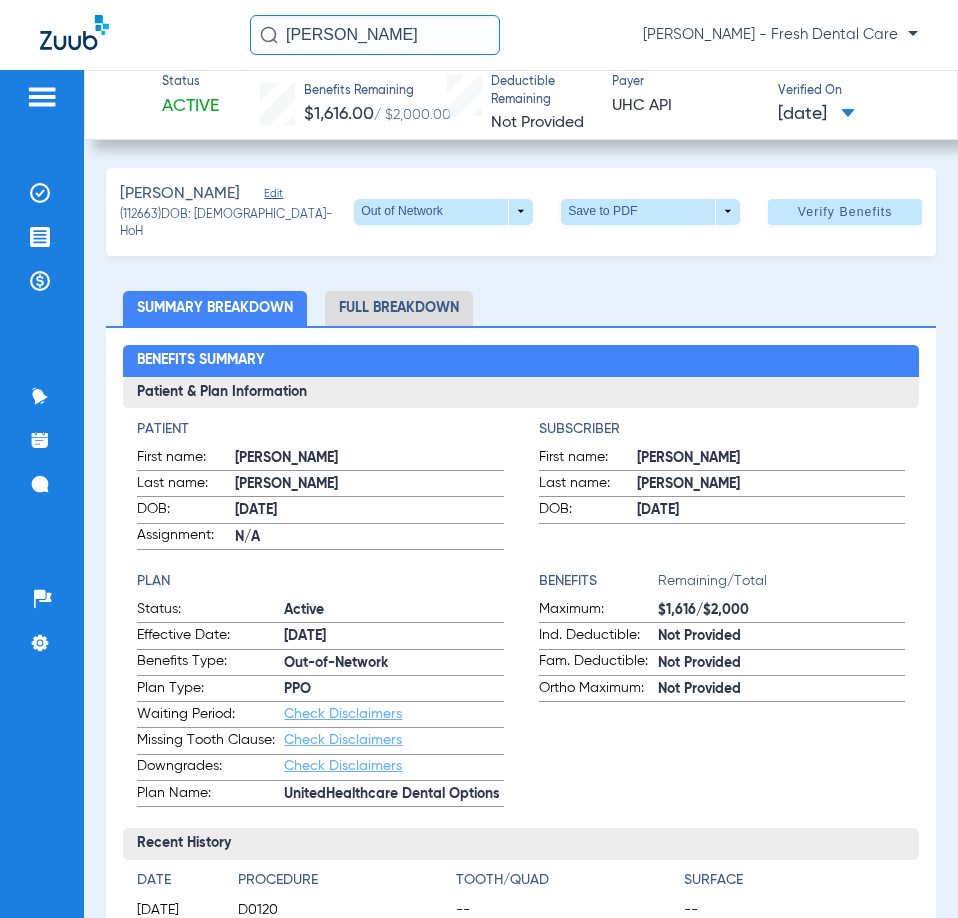 click on "[PERSON_NAME]  [PERSON_NAME] - Fresh Dental Care" 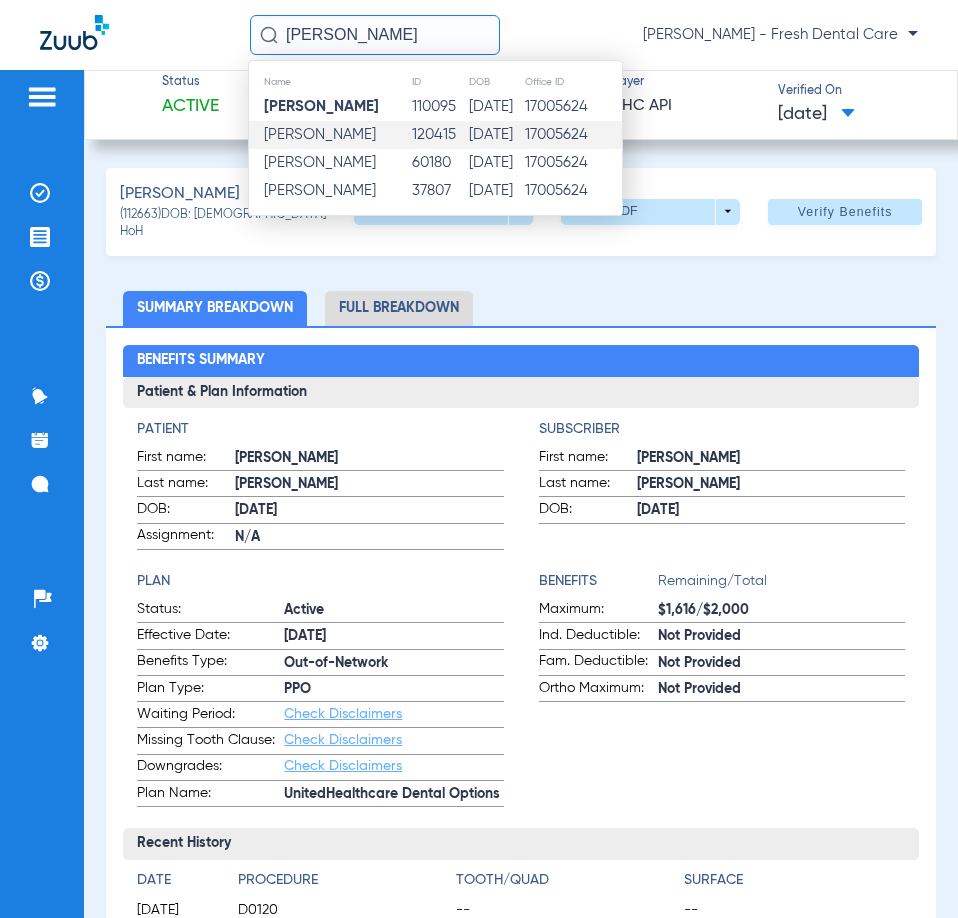 click on "120415" 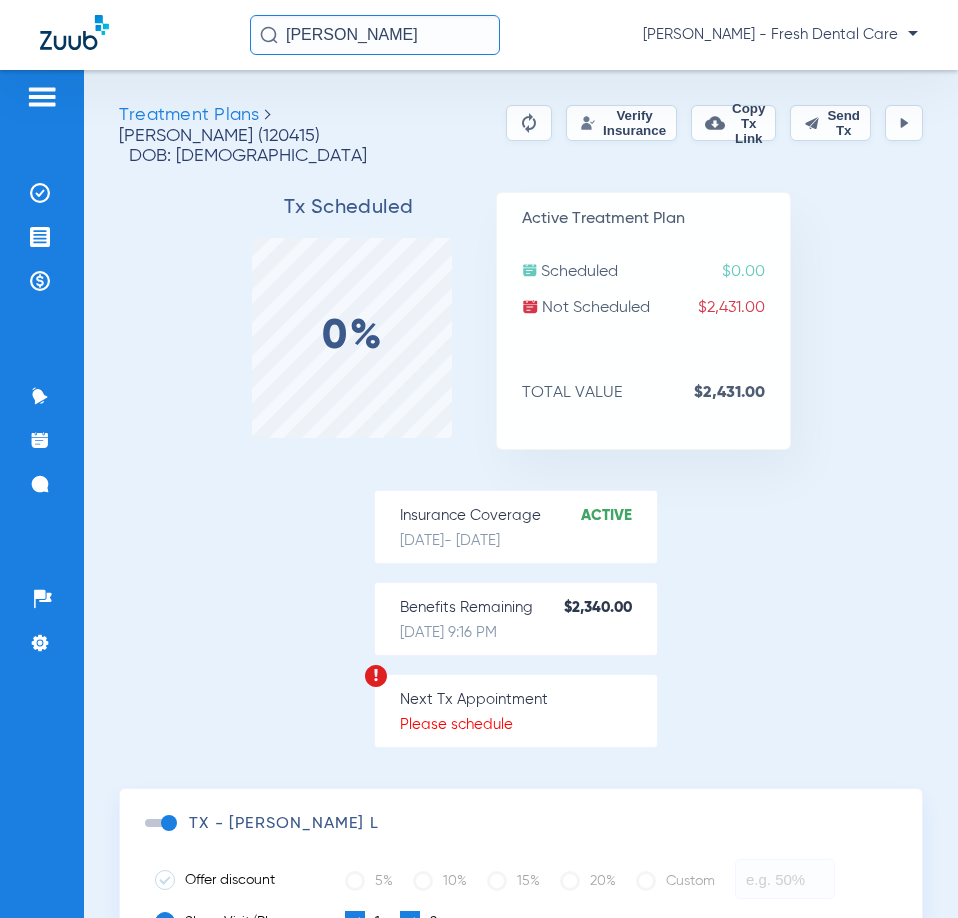 click on "Verify Insurance" 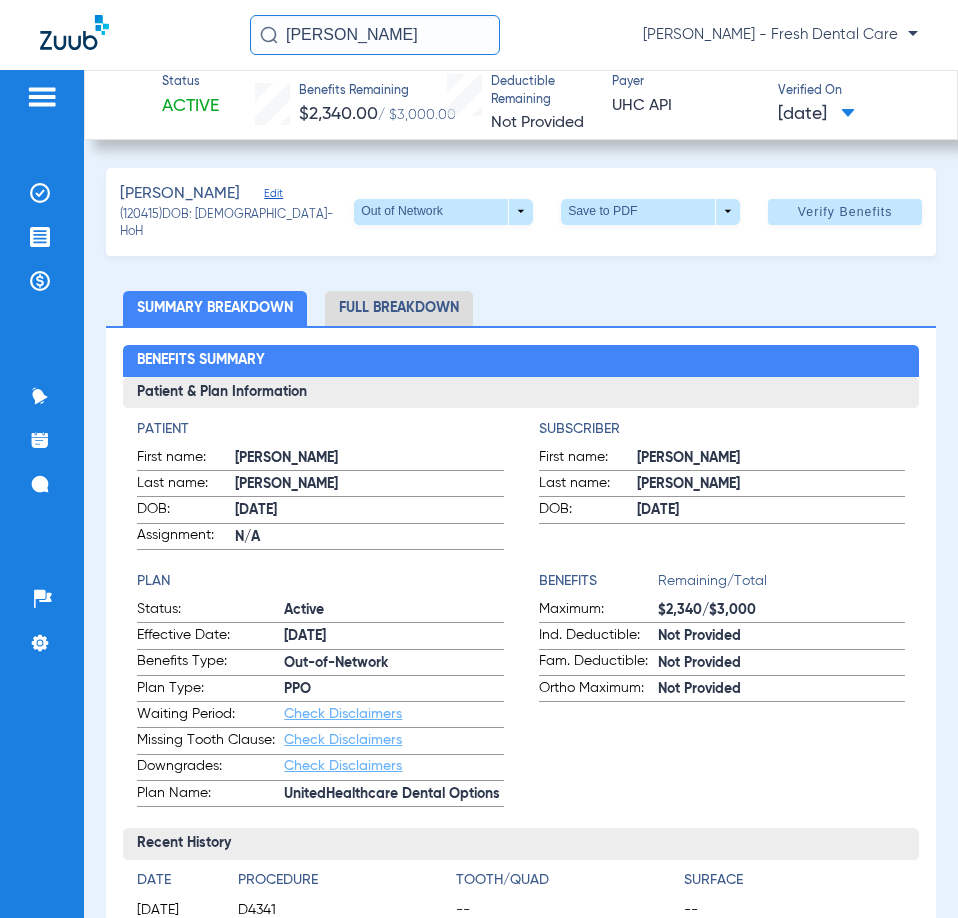click 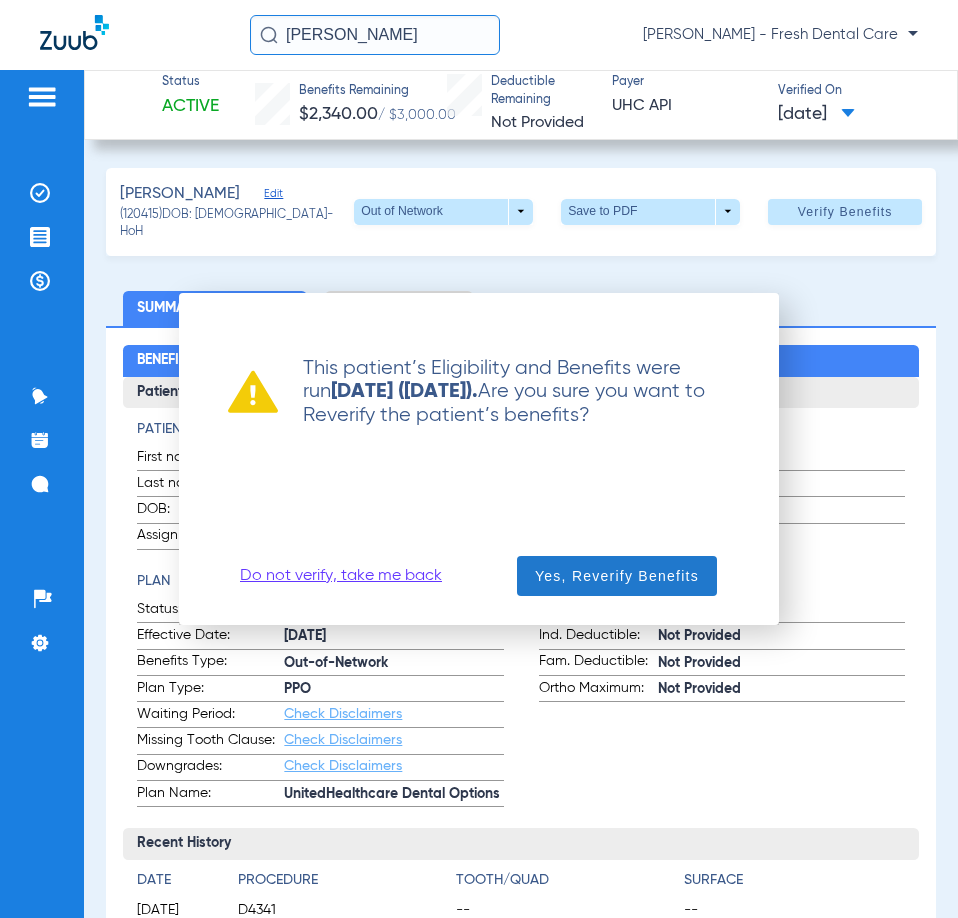click on "Yes, Reverify Benefits" at bounding box center (617, 576) 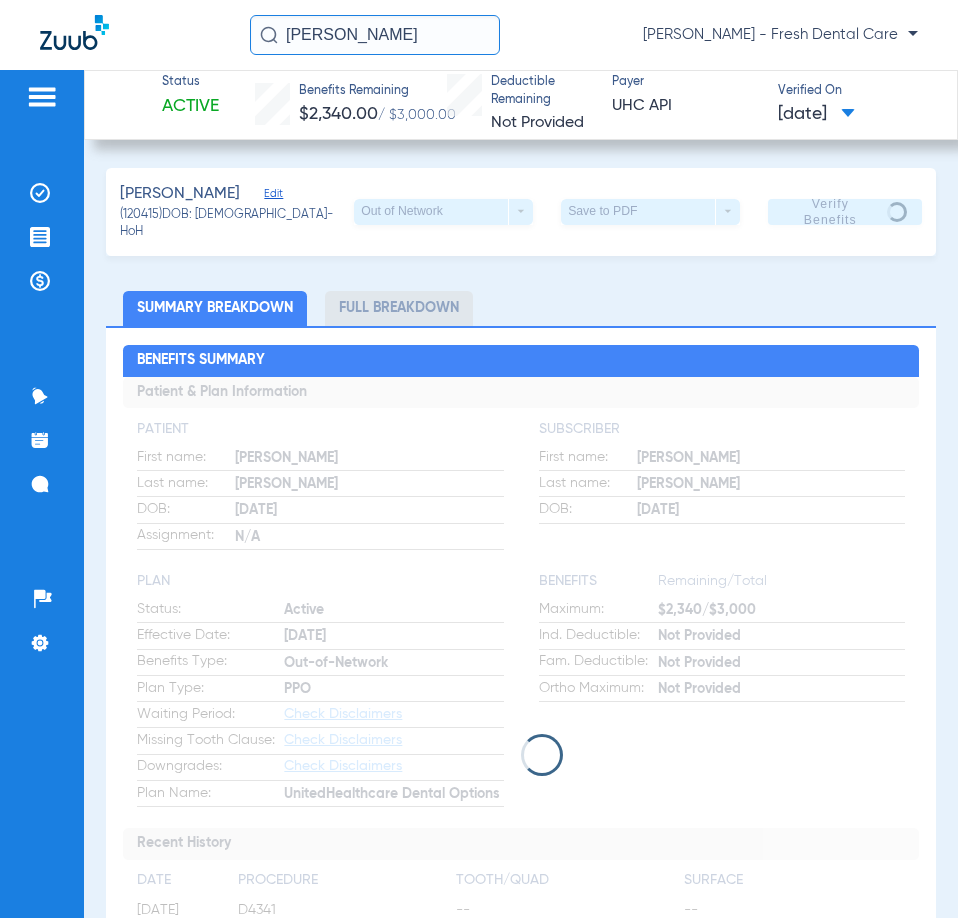 drag, startPoint x: 428, startPoint y: 36, endPoint x: 68, endPoint y: 0, distance: 361.79553 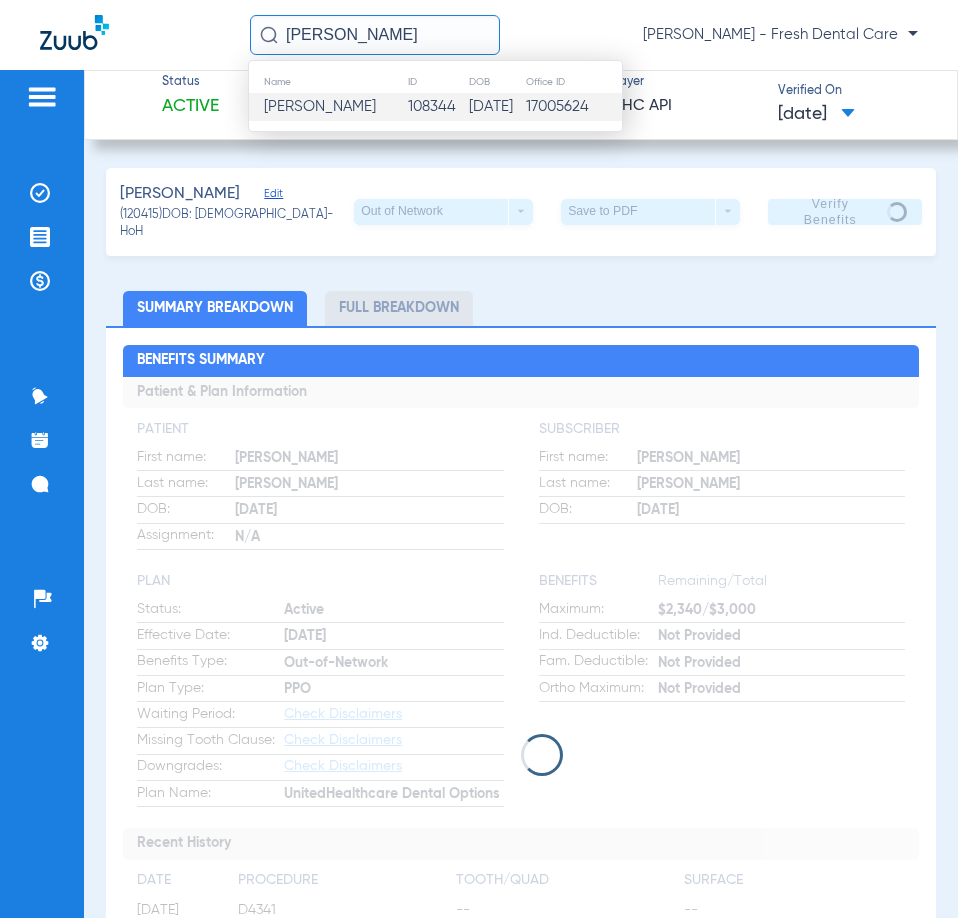 click on "[PERSON_NAME]" 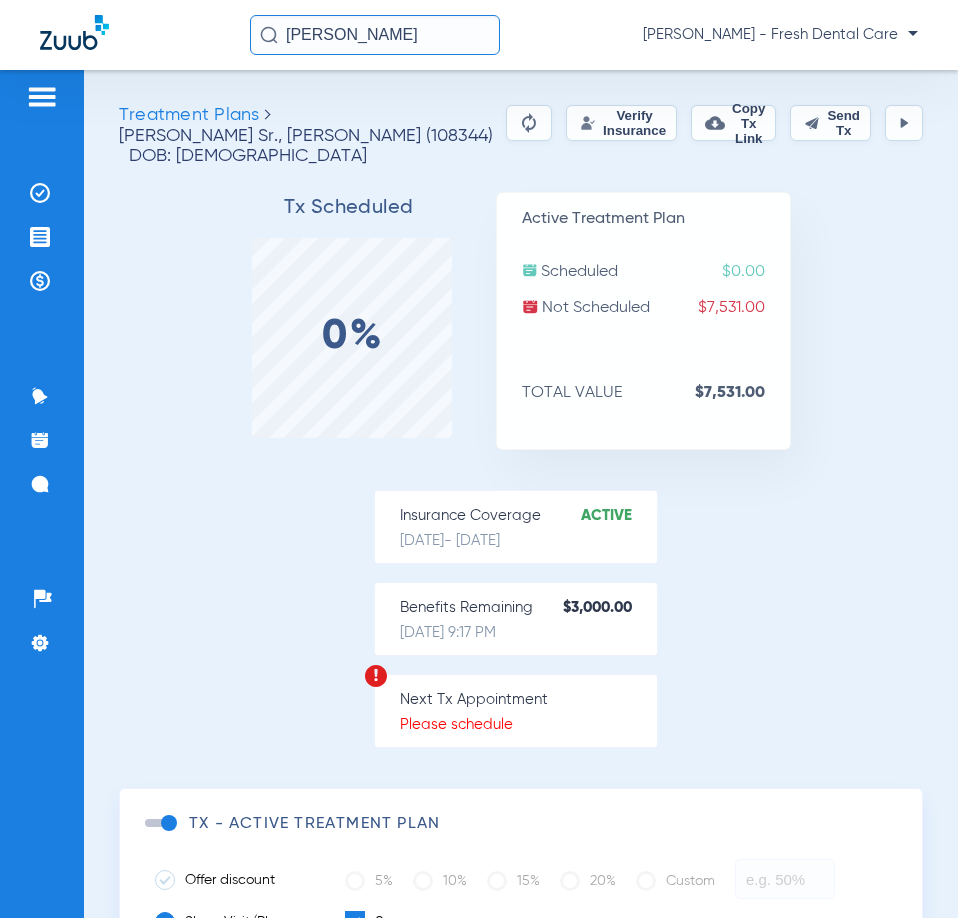 click on "Verify Insurance" 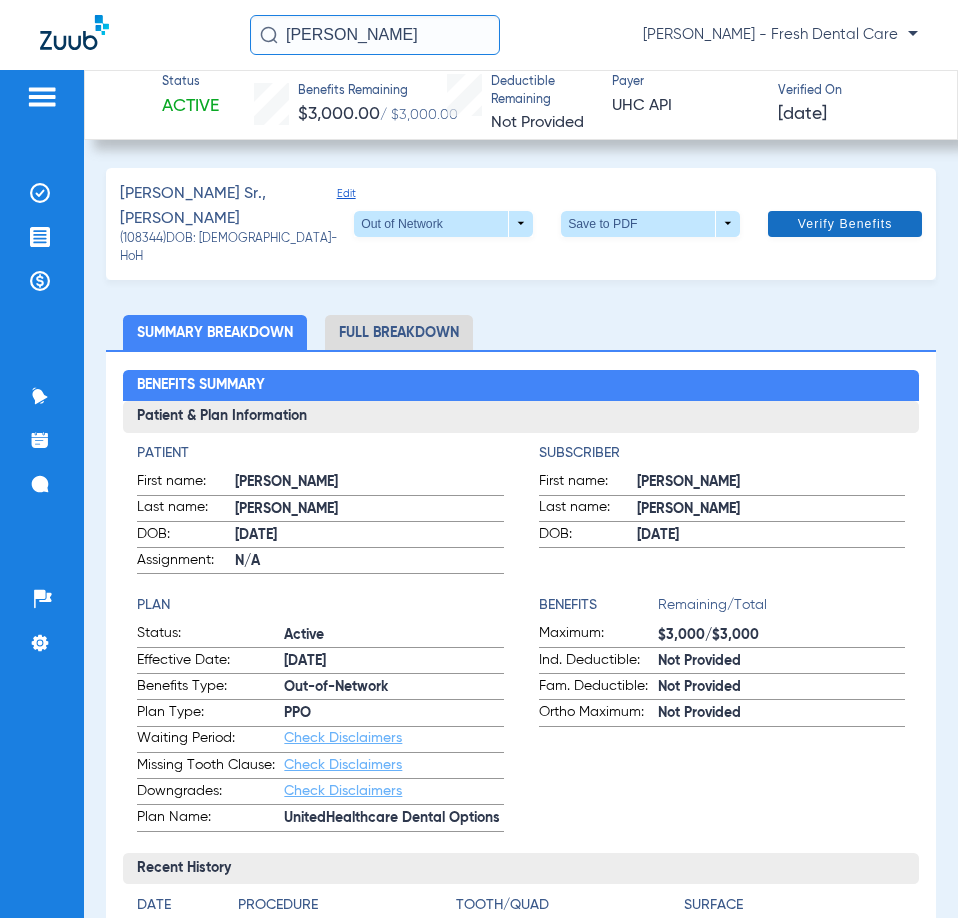 click 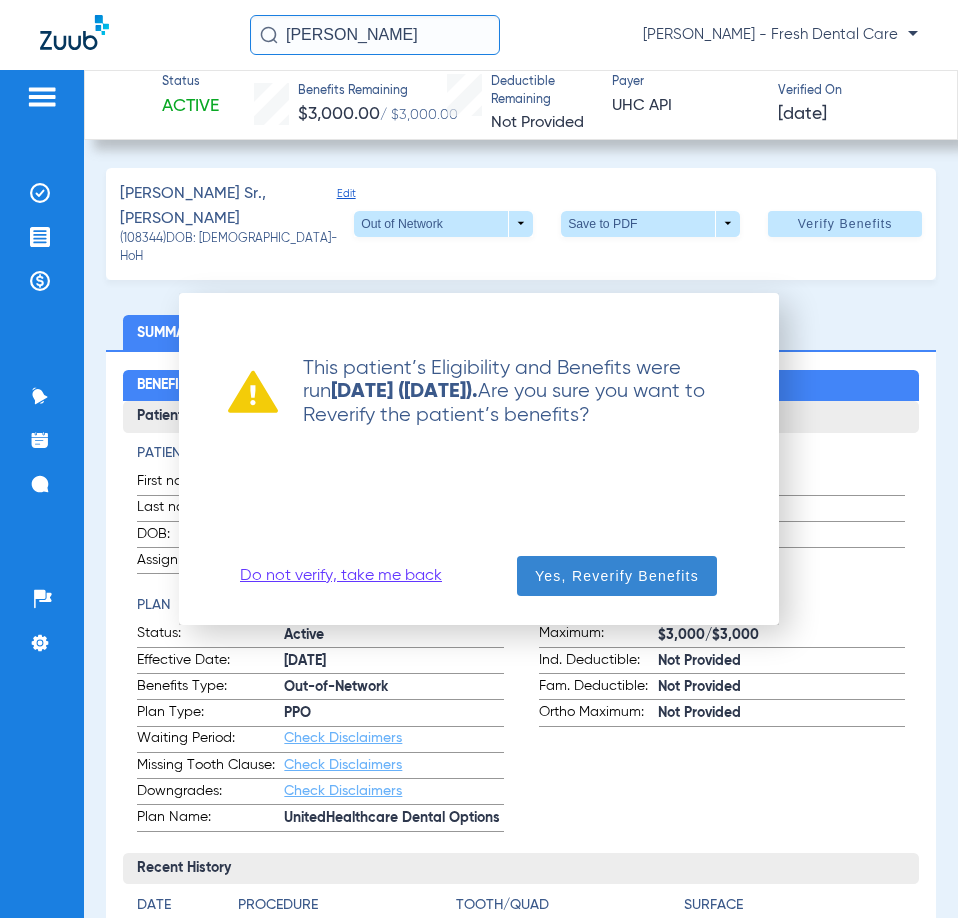 click at bounding box center [617, 576] 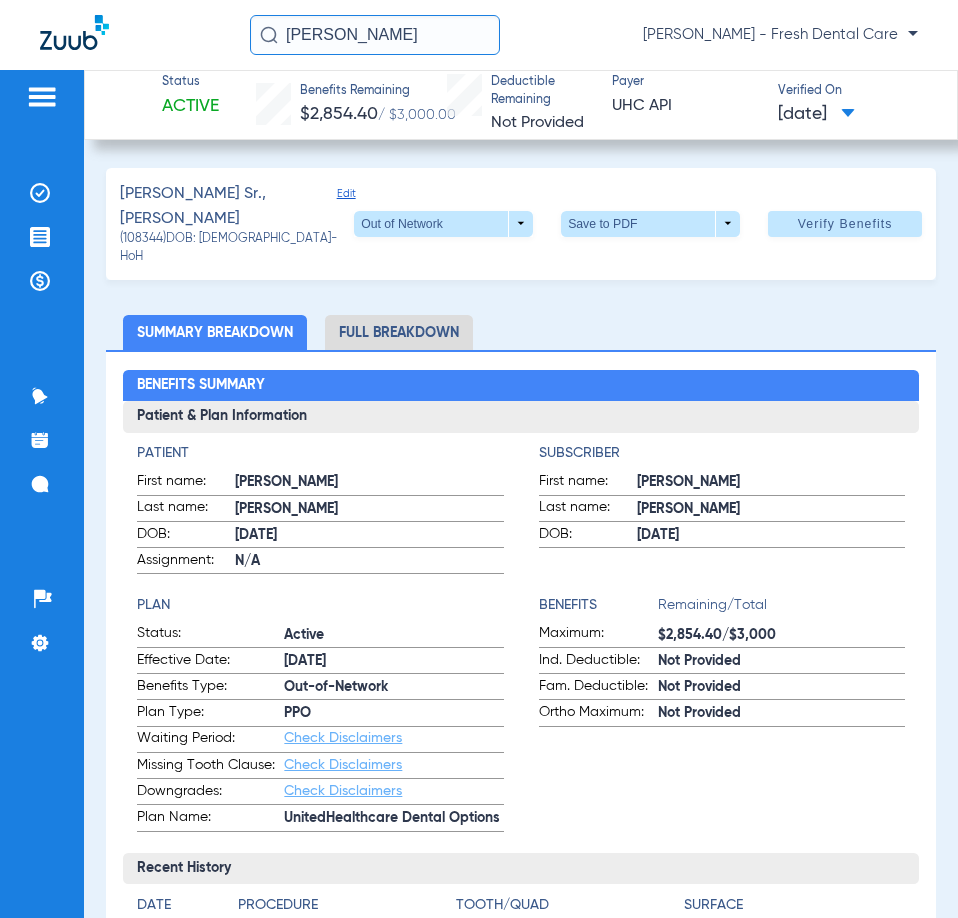 drag, startPoint x: 410, startPoint y: 23, endPoint x: 98, endPoint y: -7, distance: 313.439 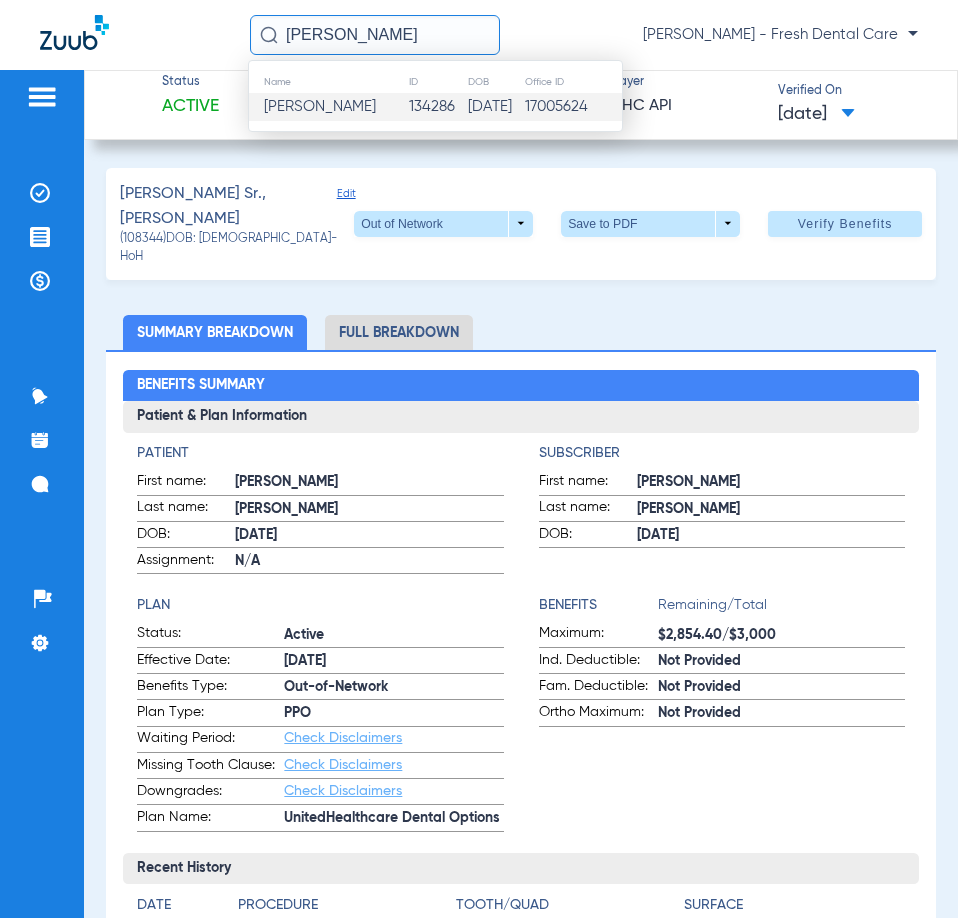 click on "[DATE]" 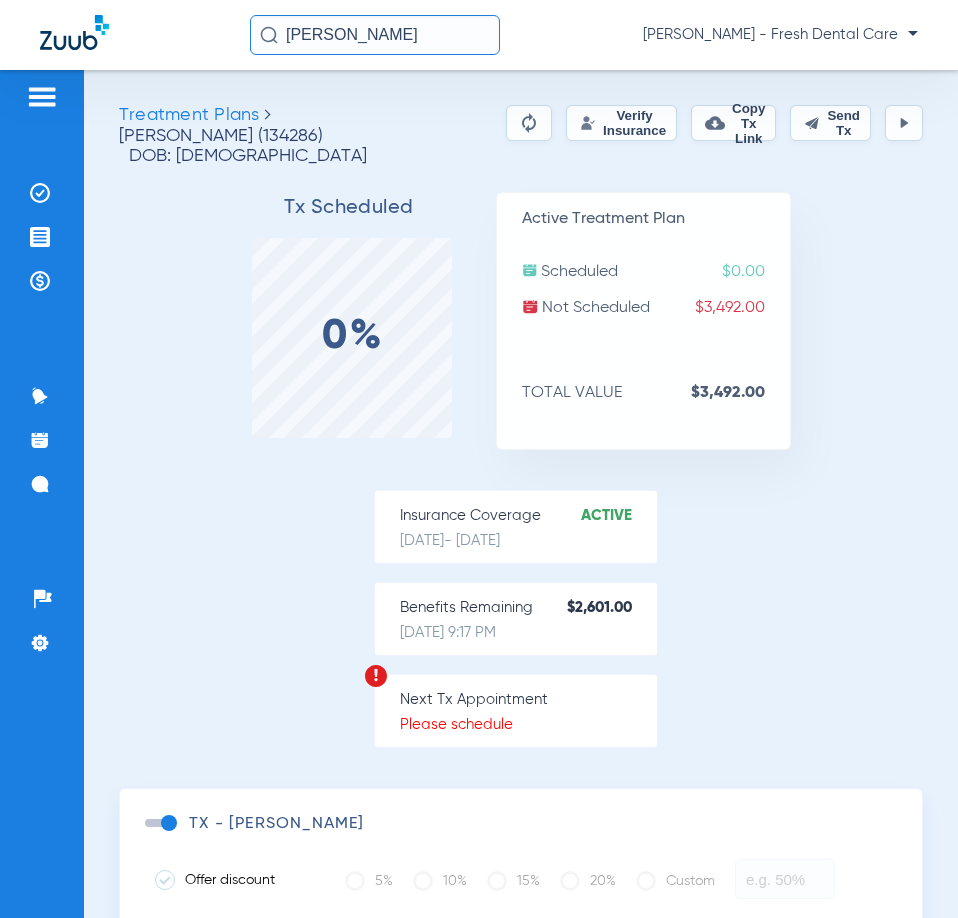 click on "Verify Insurance" 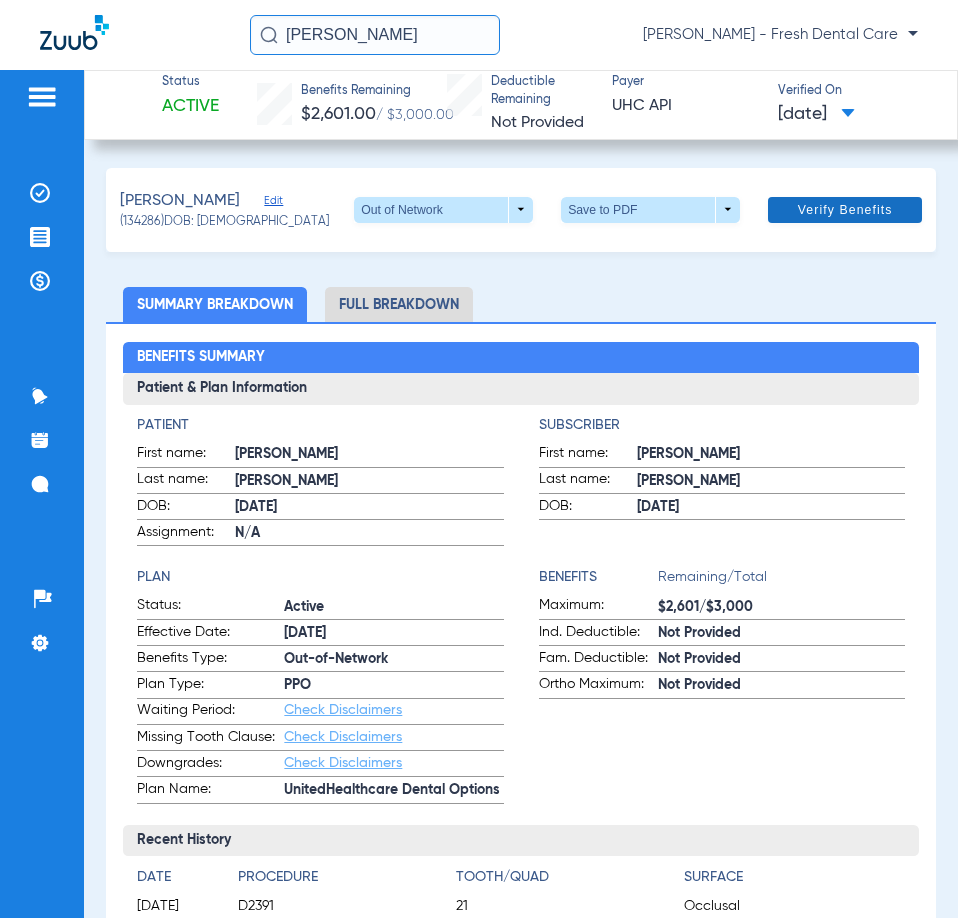 click 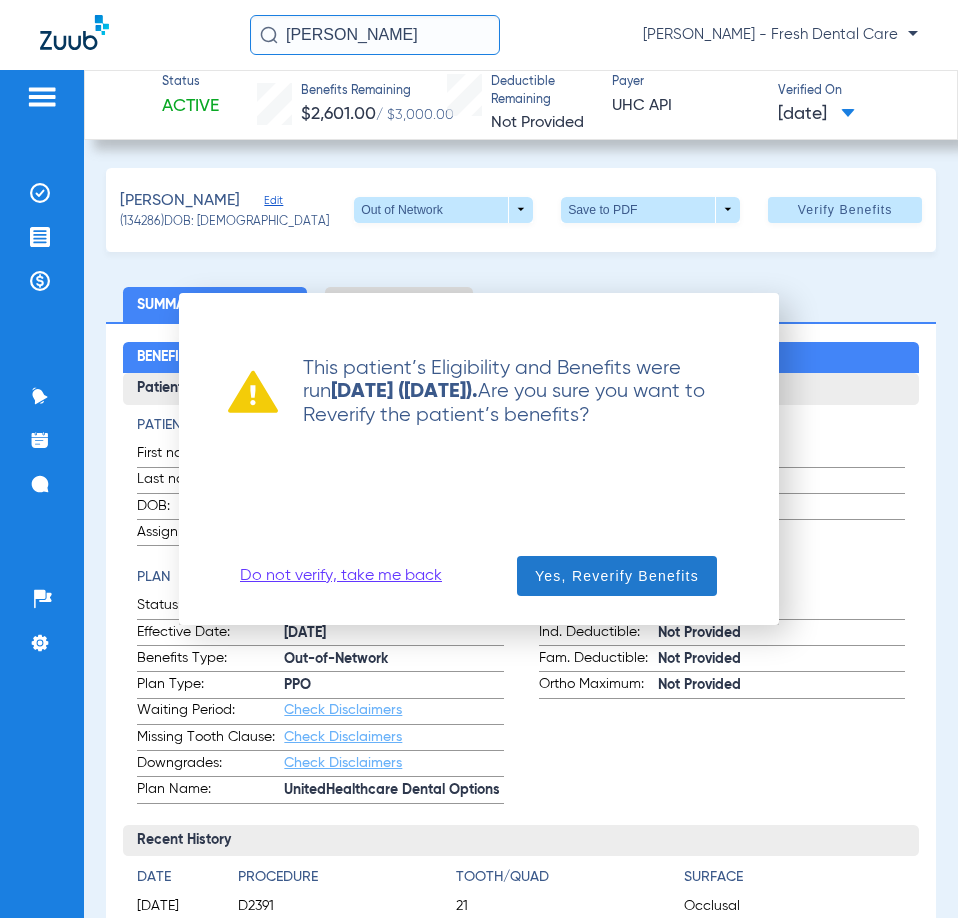 click on "Yes, Reverify Benefits" at bounding box center [617, 576] 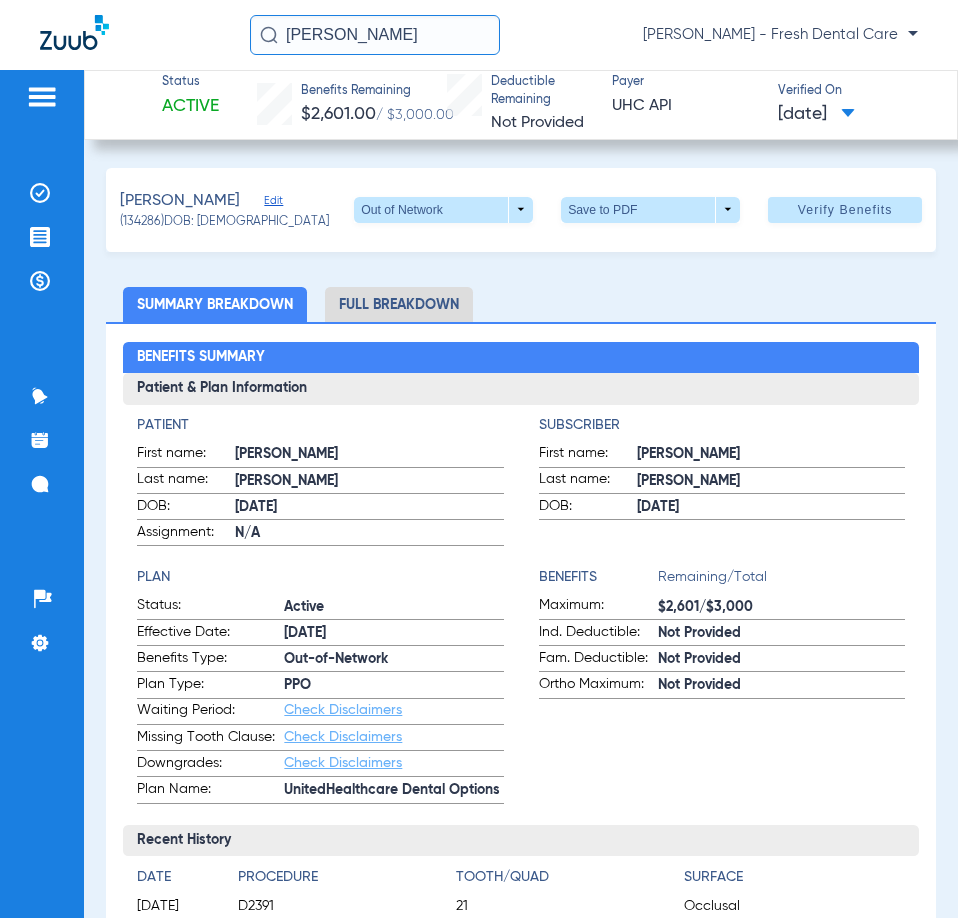 drag, startPoint x: 425, startPoint y: 45, endPoint x: -2, endPoint y: 46, distance: 427.00116 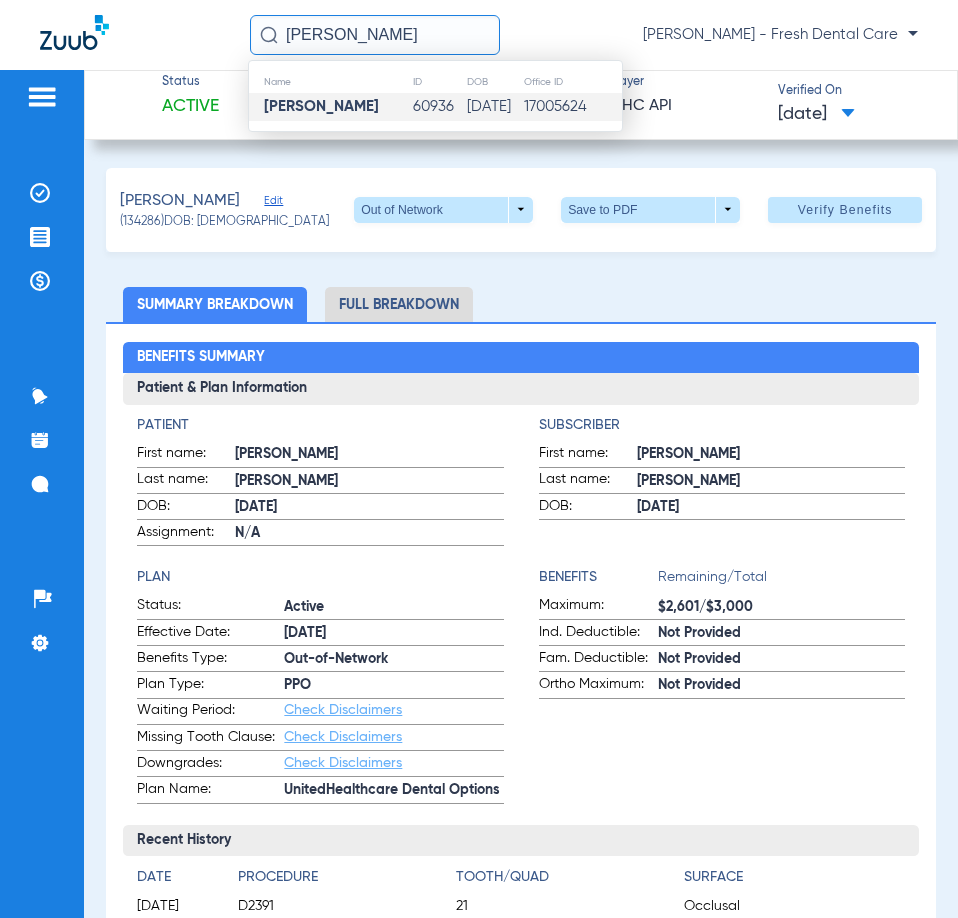 click on "60936" 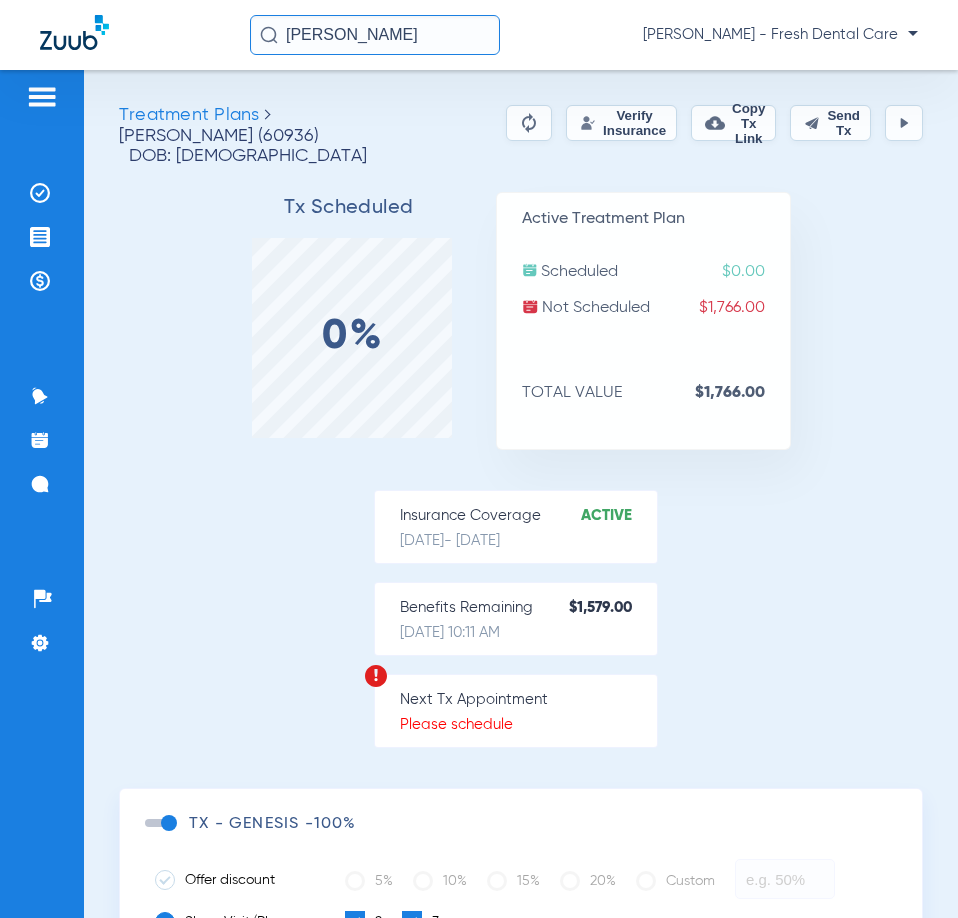 click on "Verify Insurance" 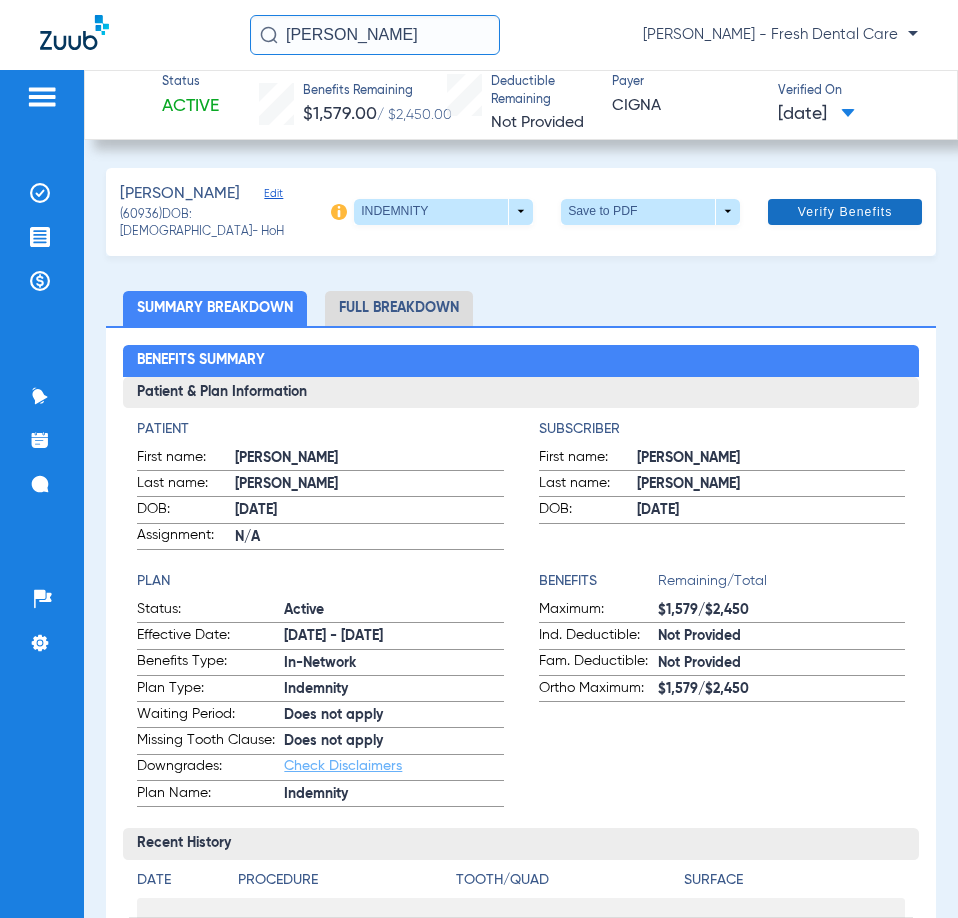 click on "Verify Benefits" 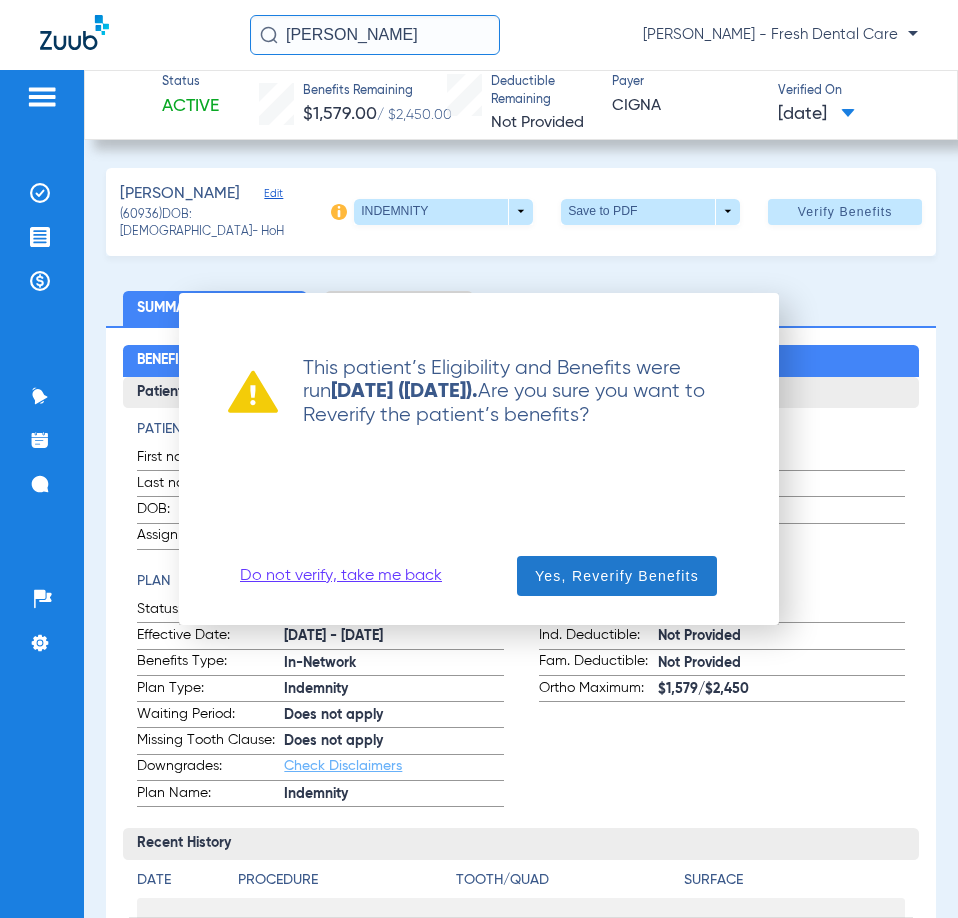 click at bounding box center [617, 576] 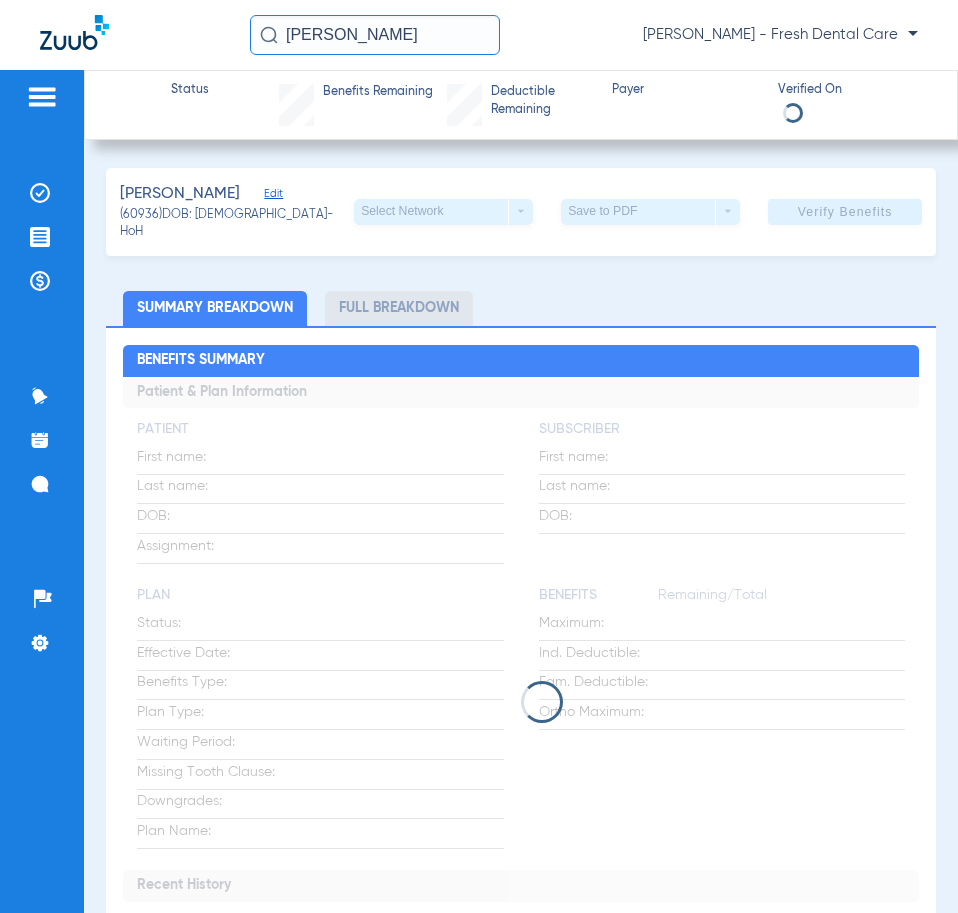drag, startPoint x: 392, startPoint y: 43, endPoint x: 109, endPoint y: 7, distance: 285.28058 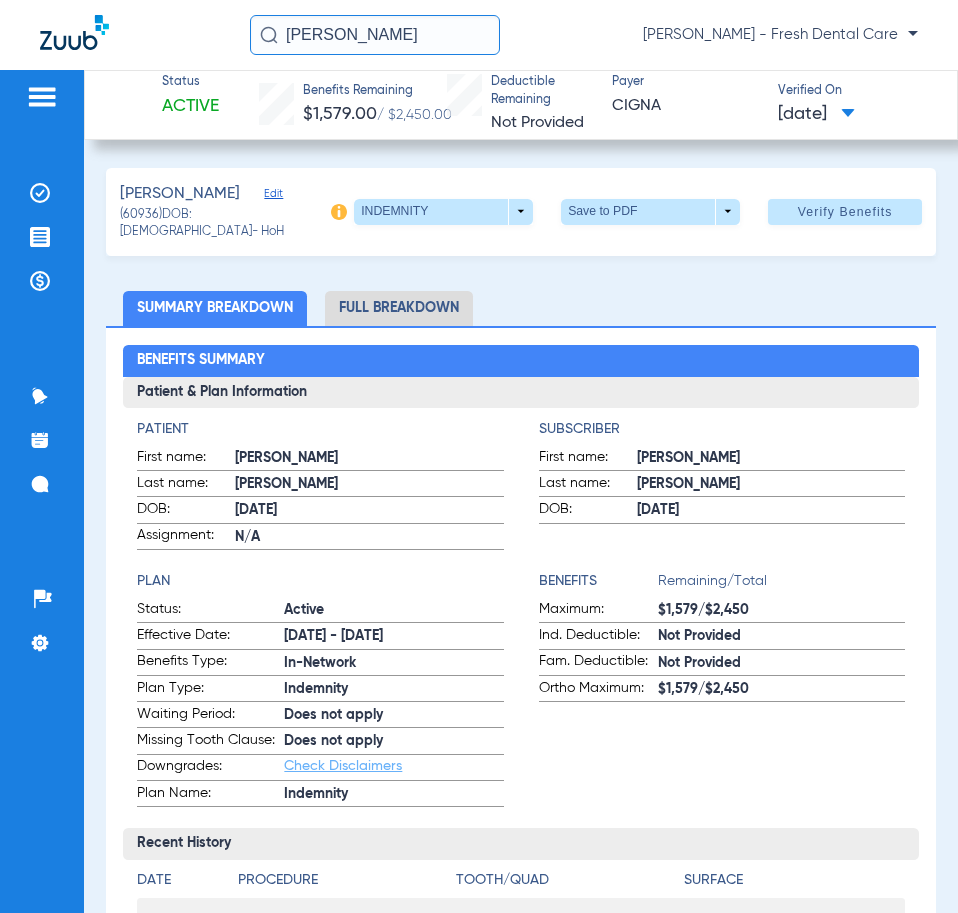 type on "[PERSON_NAME]" 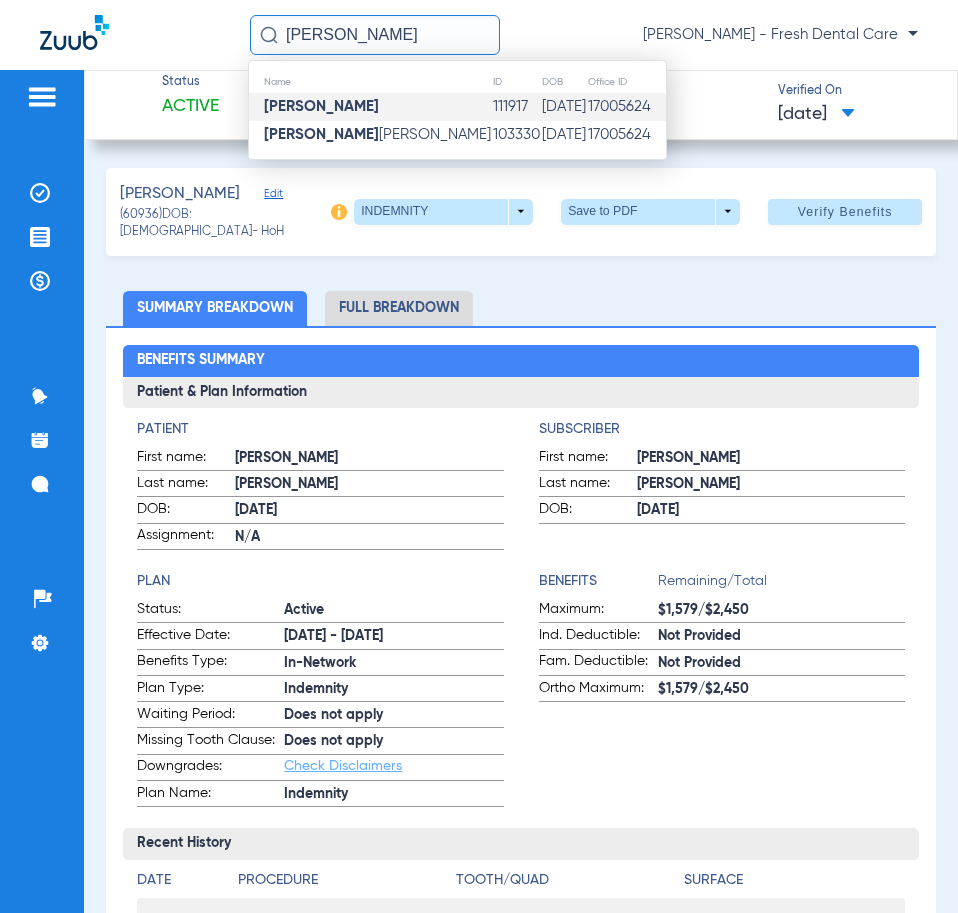 click on "[PERSON_NAME]" 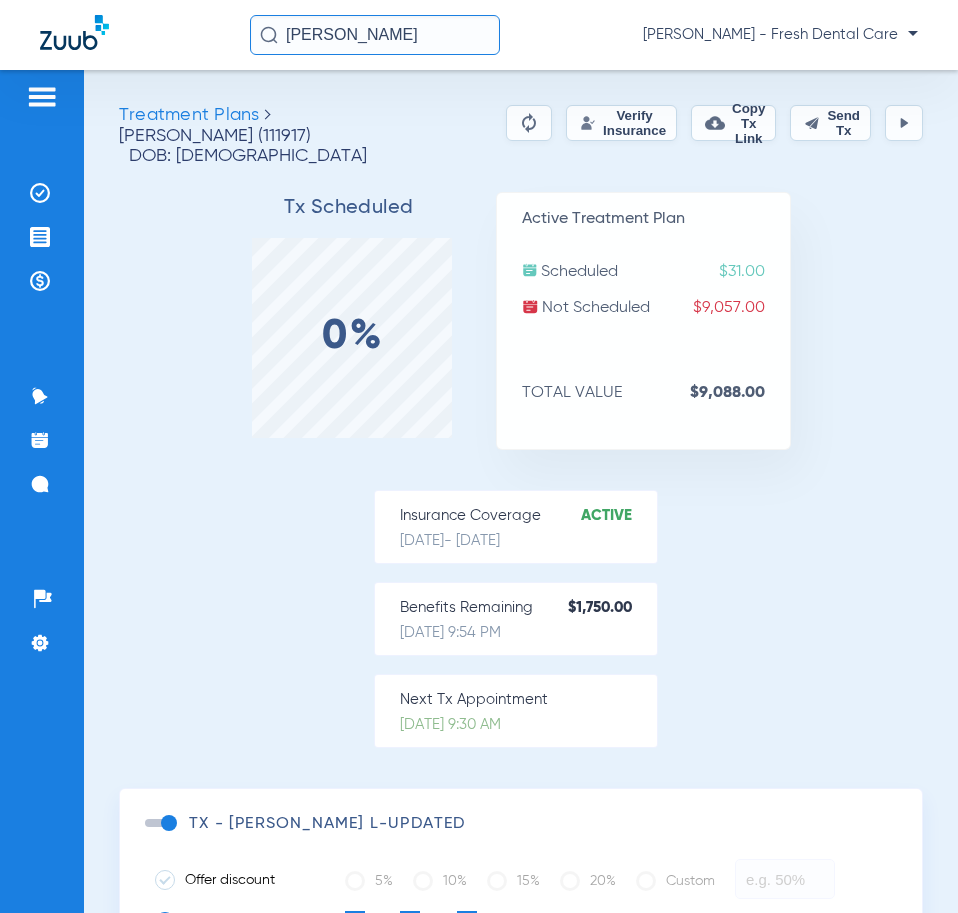 click on "Verify Insurance" 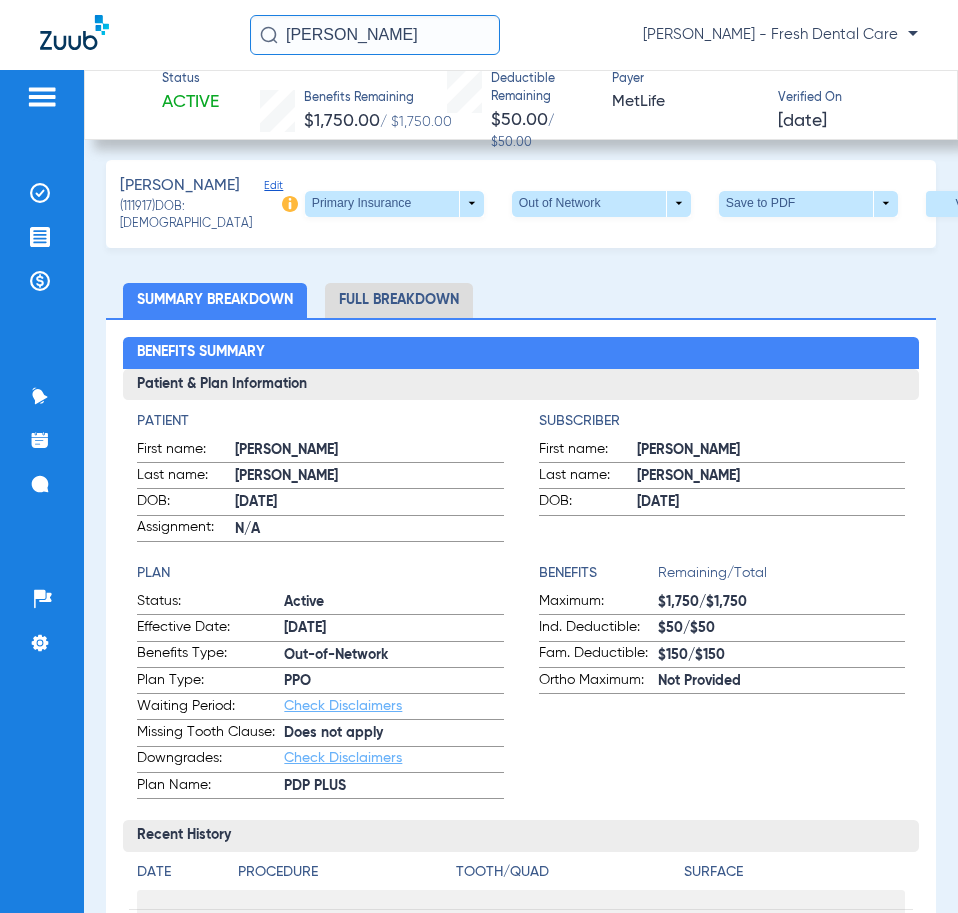 scroll, scrollTop: 0, scrollLeft: 0, axis: both 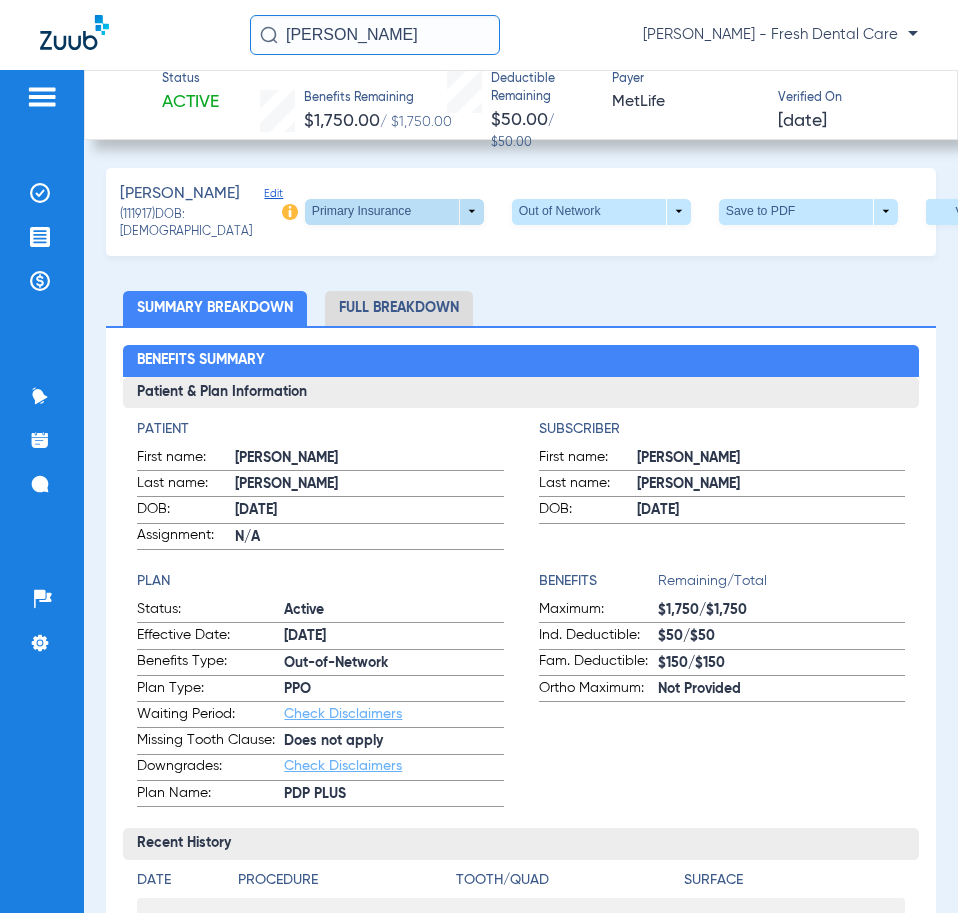 click 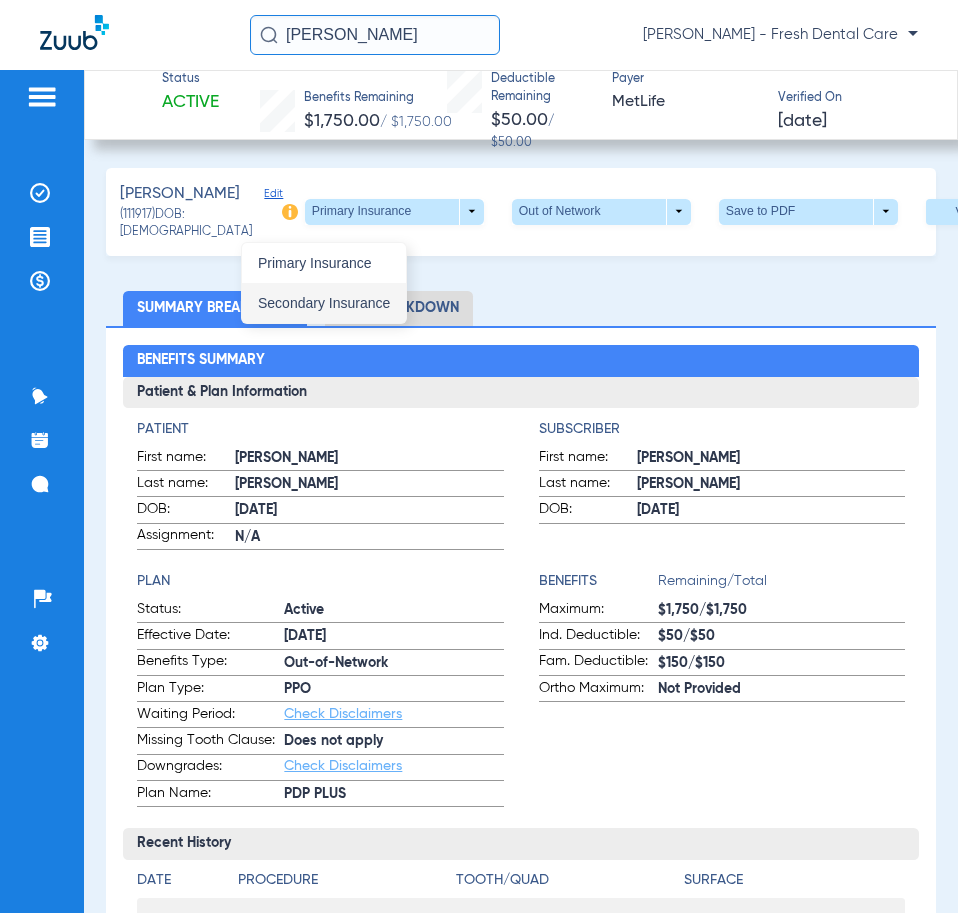 click on "Secondary Insurance" at bounding box center [324, 303] 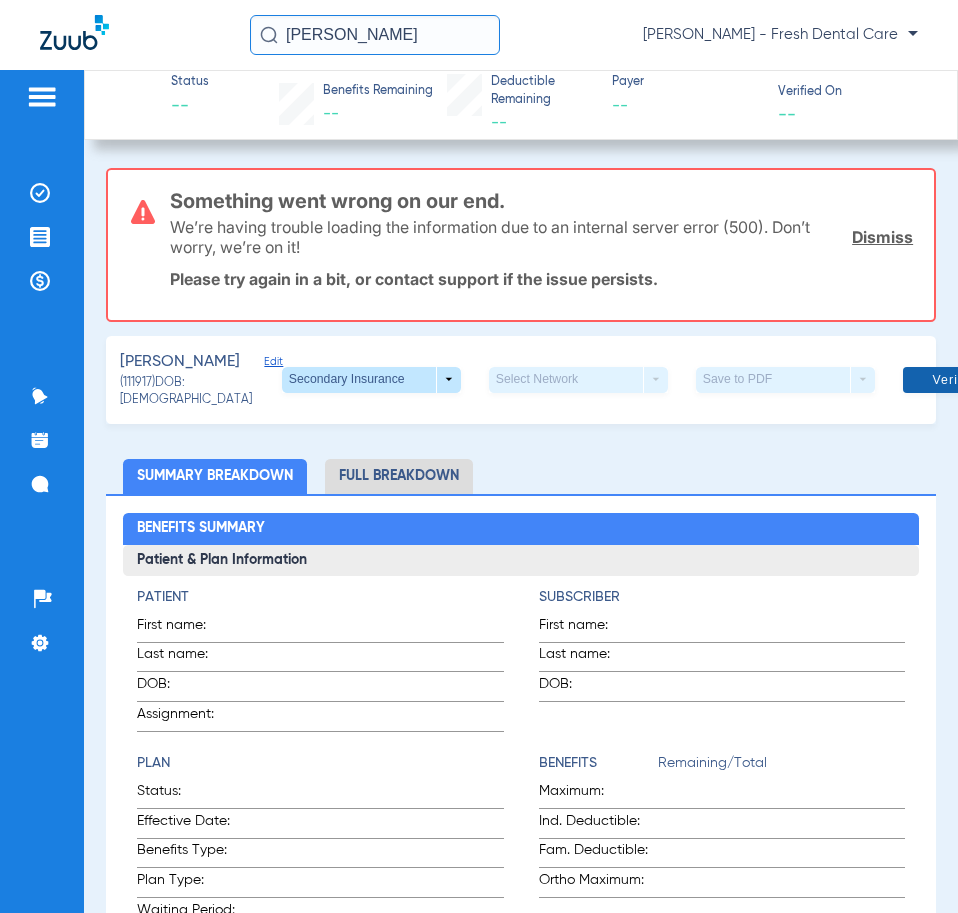 click 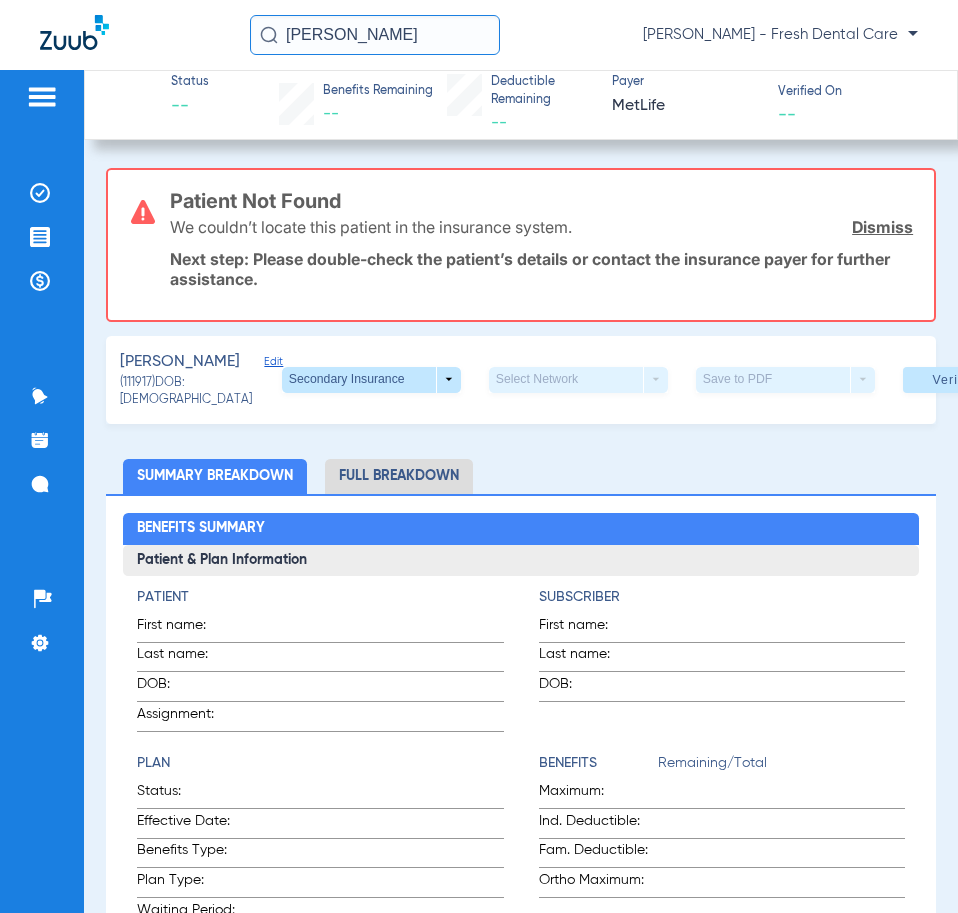 click on "Edit" 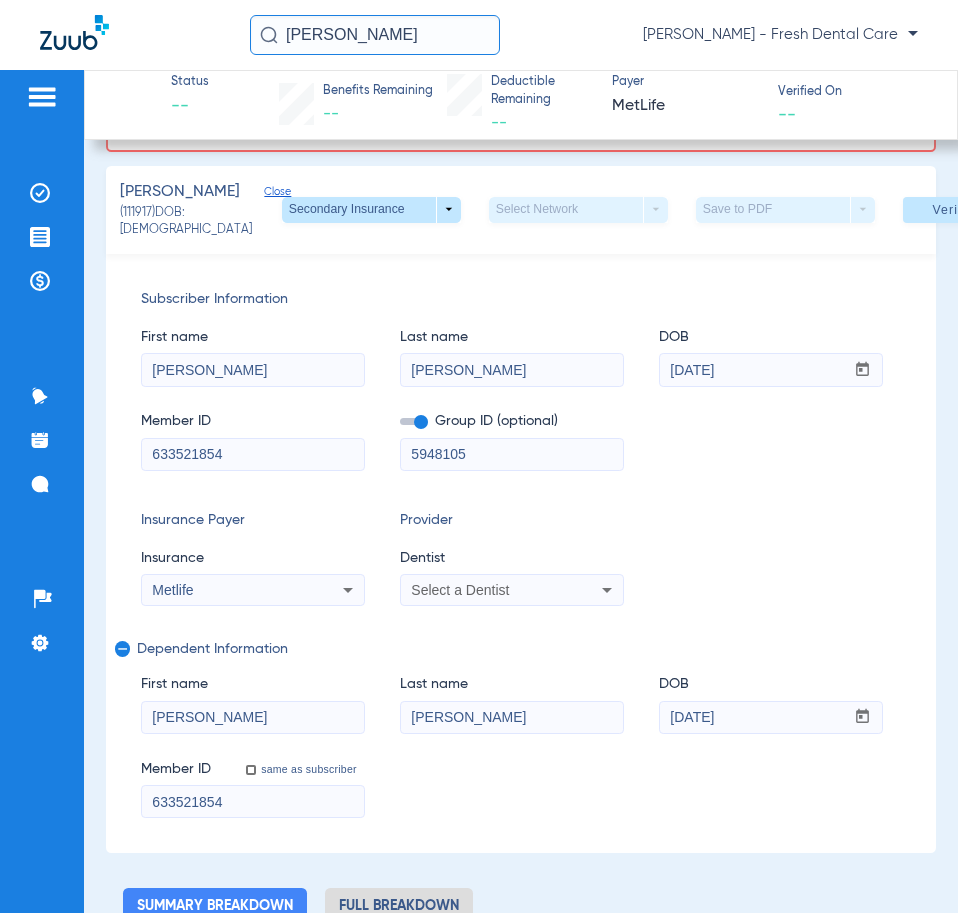 scroll, scrollTop: 200, scrollLeft: 0, axis: vertical 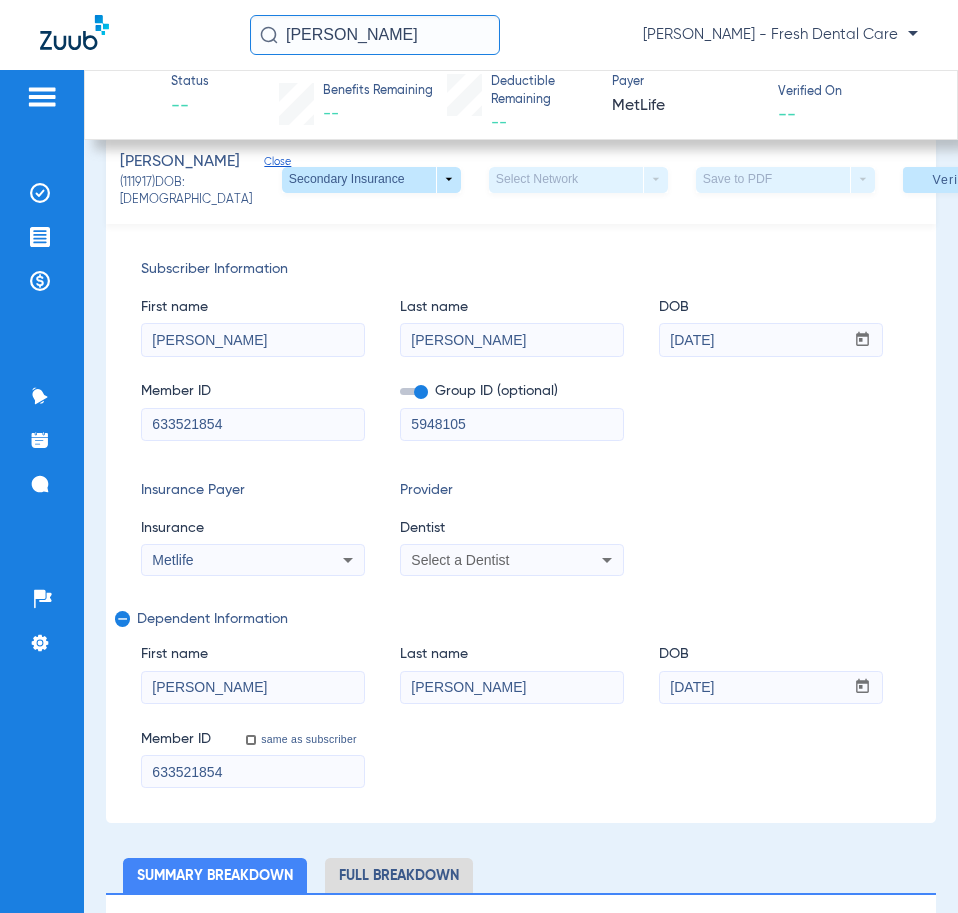 drag, startPoint x: 483, startPoint y: 451, endPoint x: 297, endPoint y: 454, distance: 186.02419 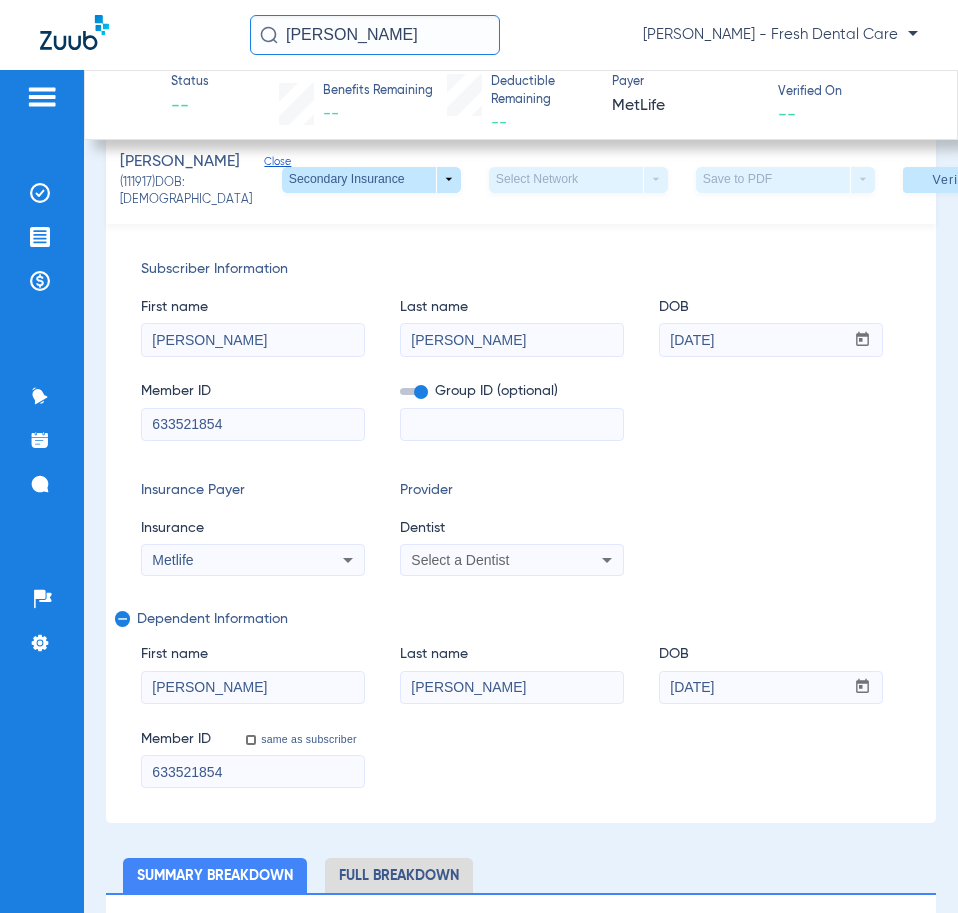 type 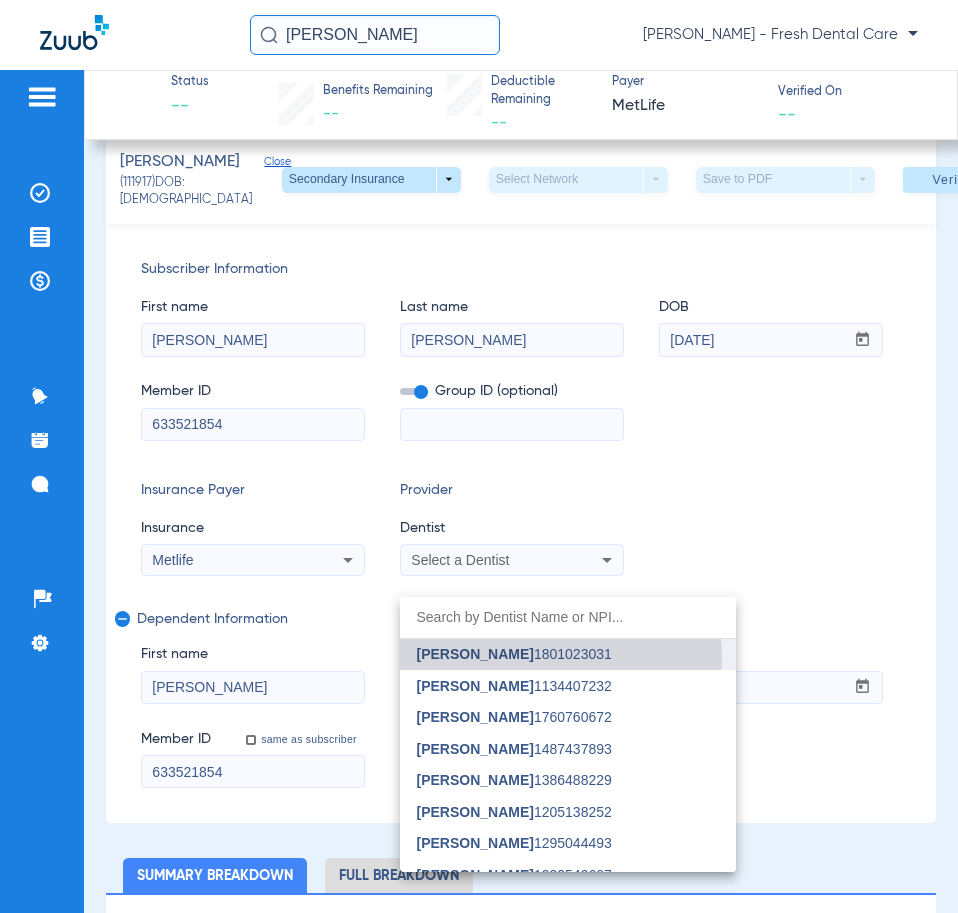 click on "[PERSON_NAME]" at bounding box center [474, 654] 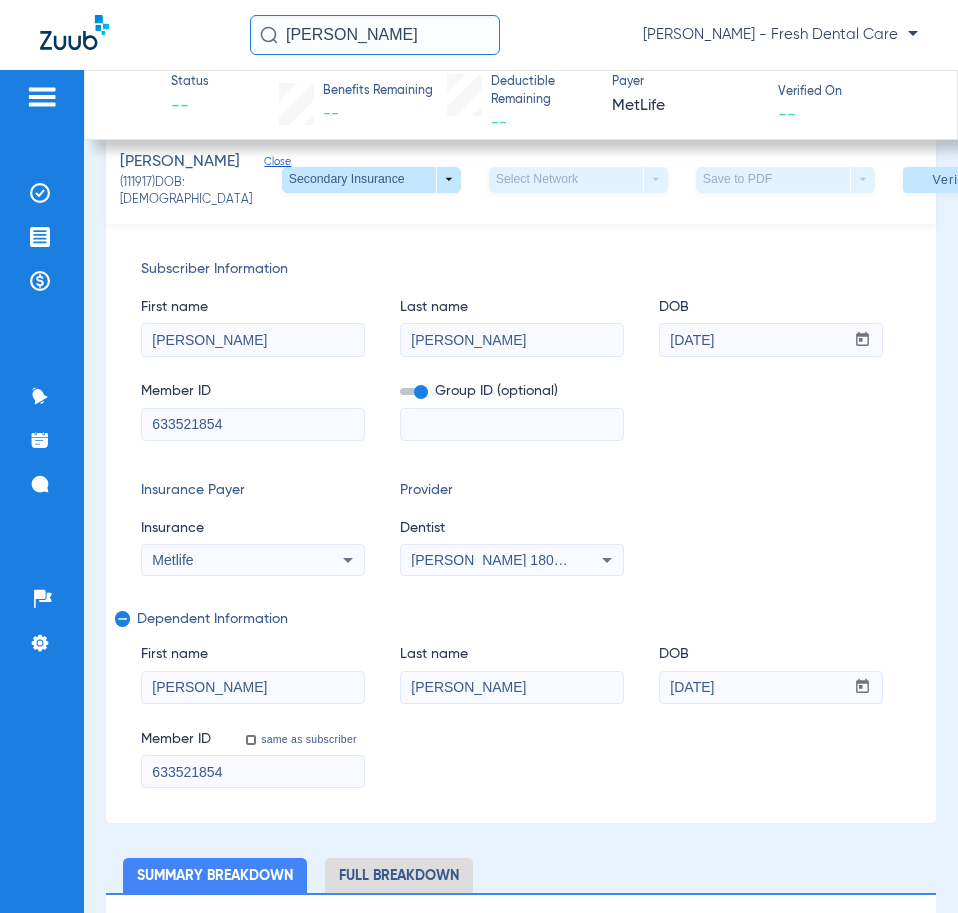 scroll, scrollTop: 300, scrollLeft: 0, axis: vertical 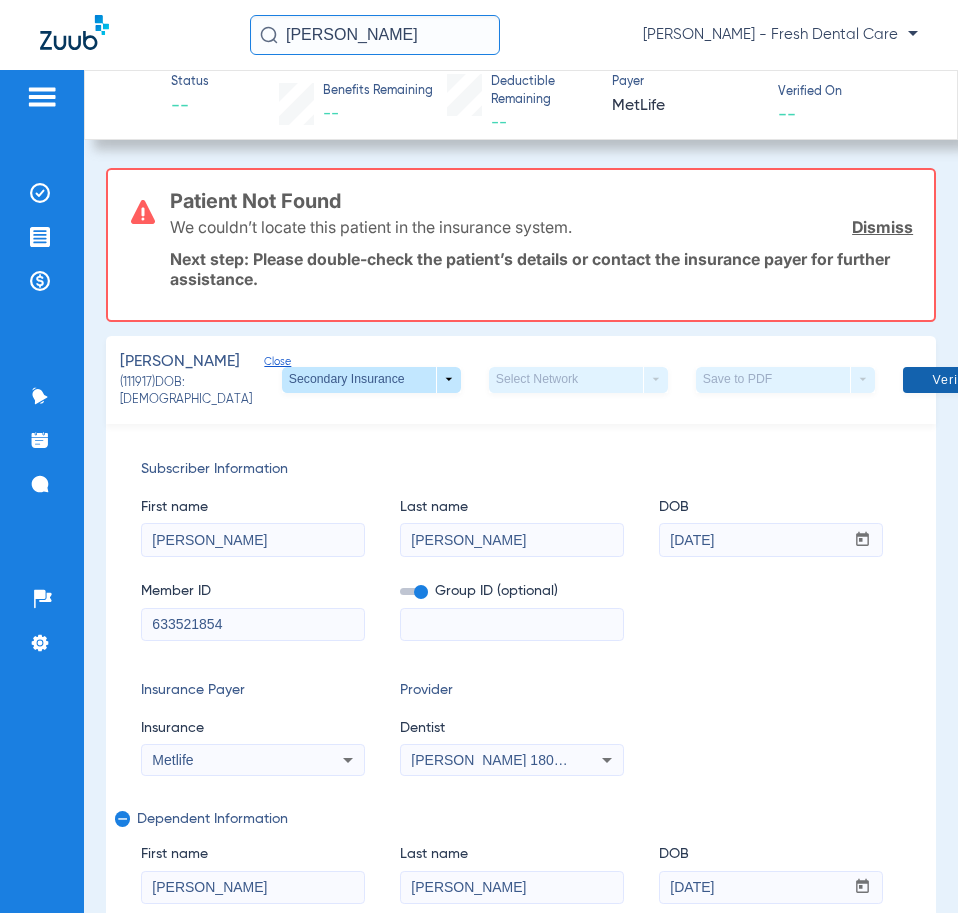 click on "Verify Benefits" 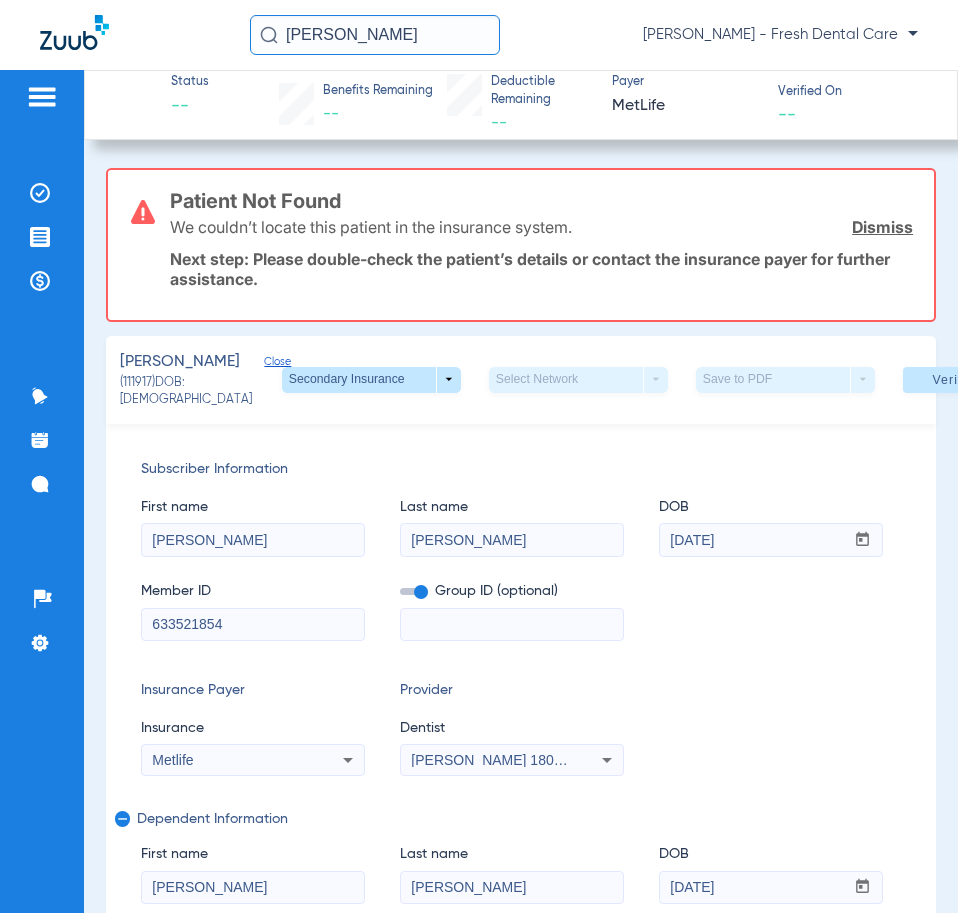 click on "633521854" at bounding box center [253, 625] 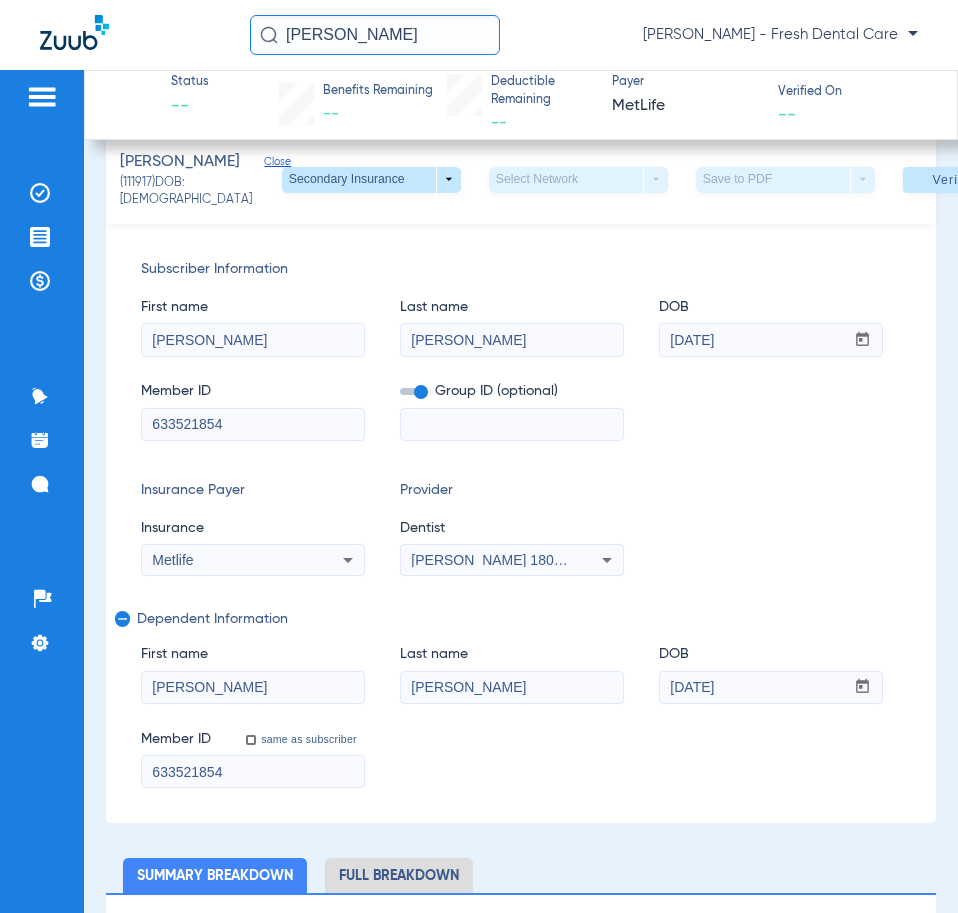 scroll, scrollTop: 400, scrollLeft: 0, axis: vertical 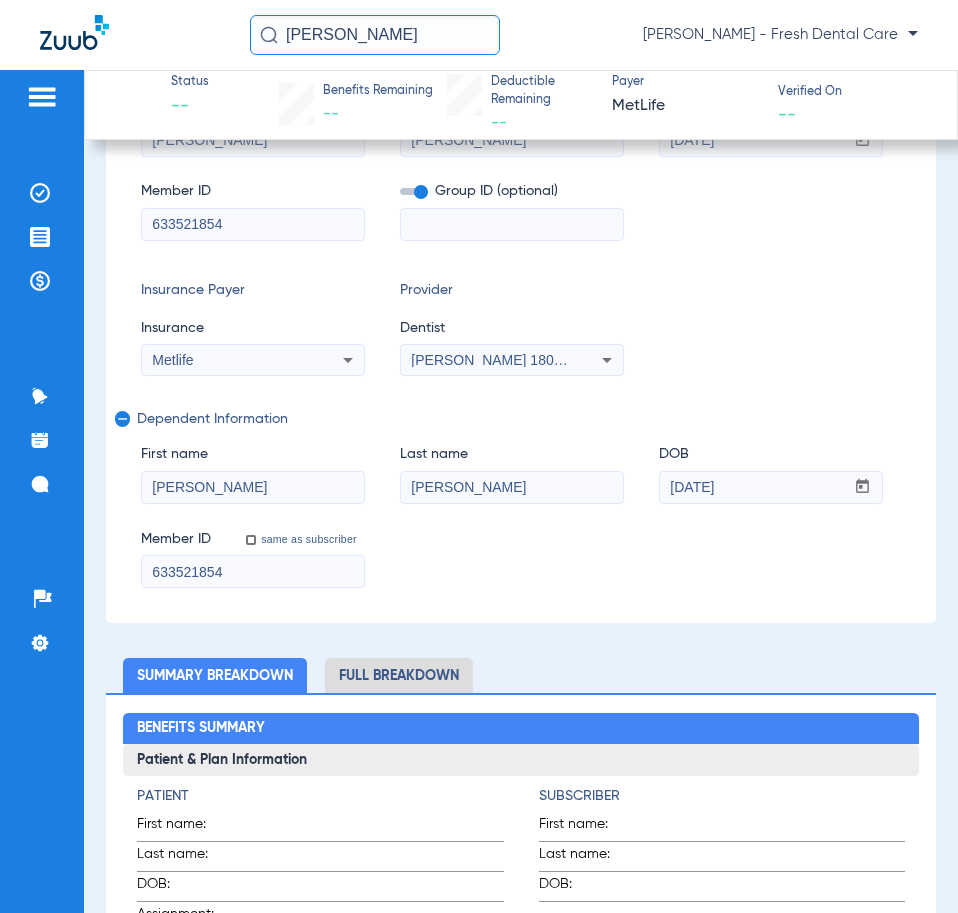 click on "[PERSON_NAME]" at bounding box center (253, 488) 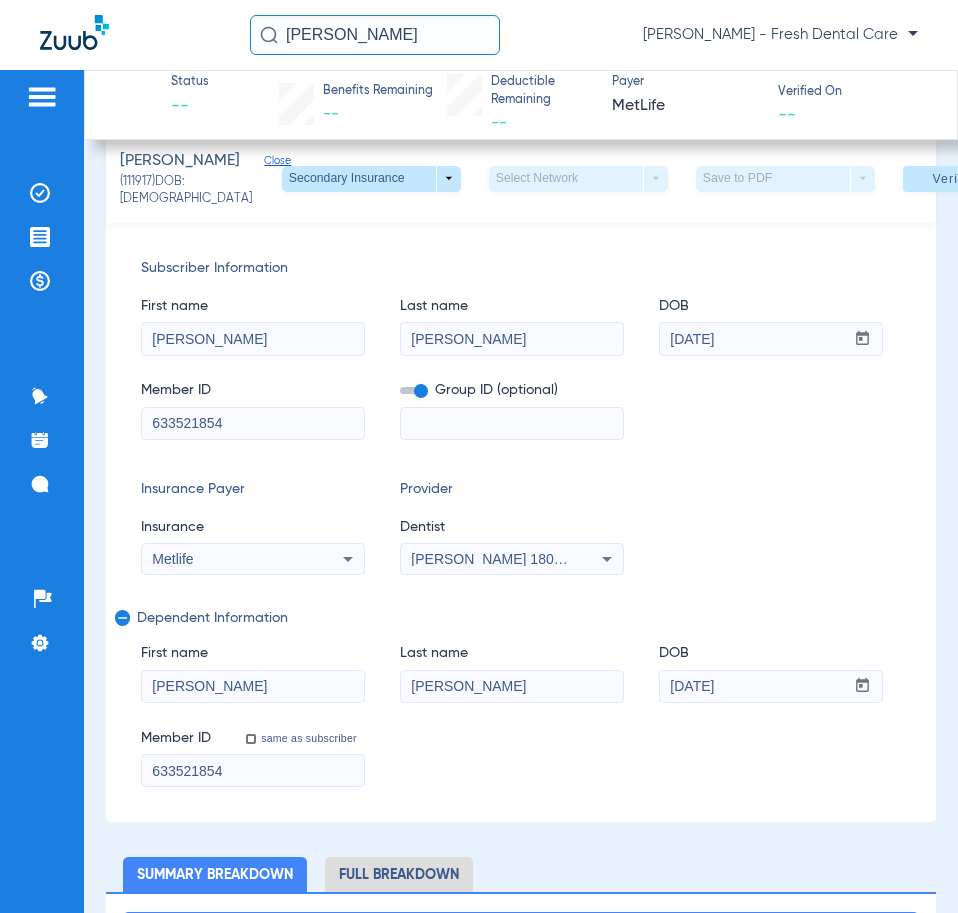 scroll, scrollTop: 200, scrollLeft: 0, axis: vertical 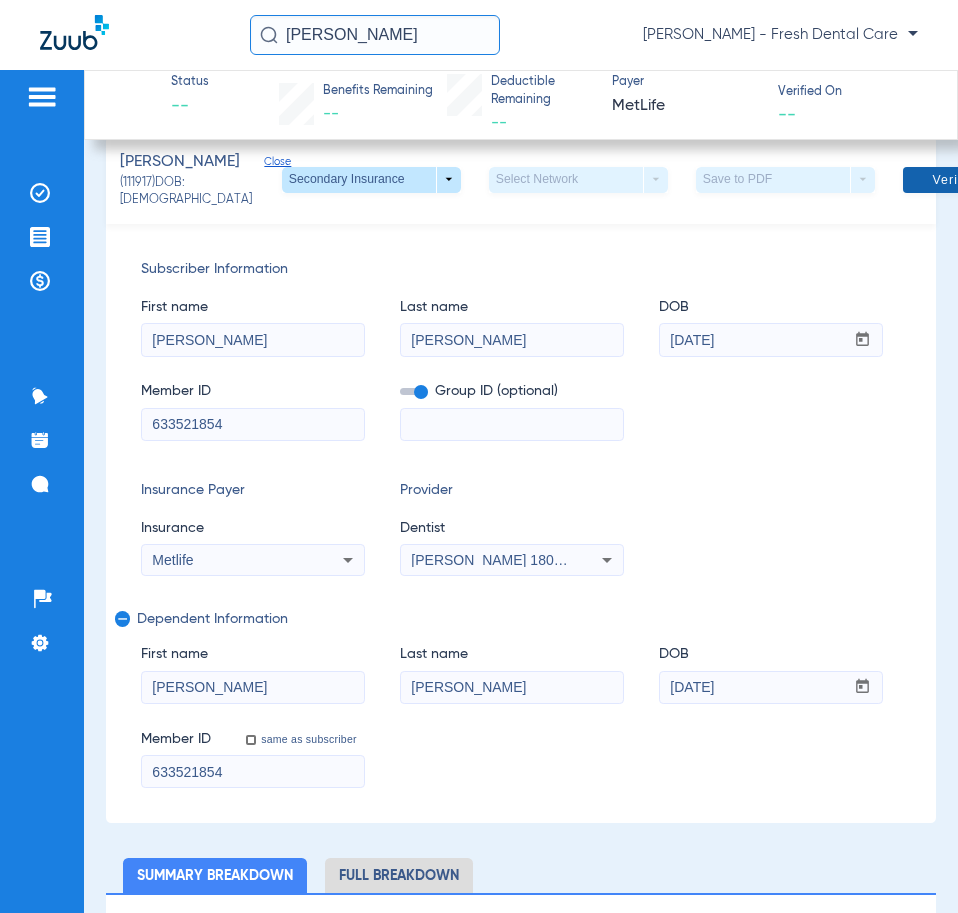 click 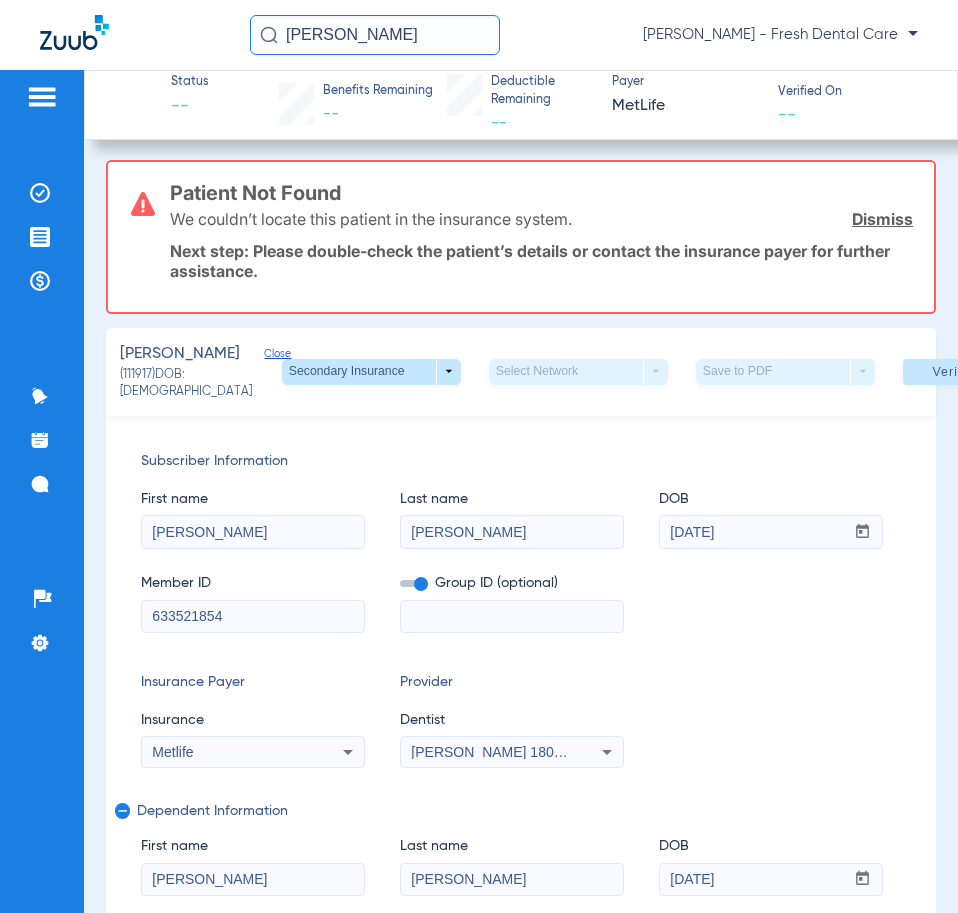 scroll, scrollTop: 0, scrollLeft: 0, axis: both 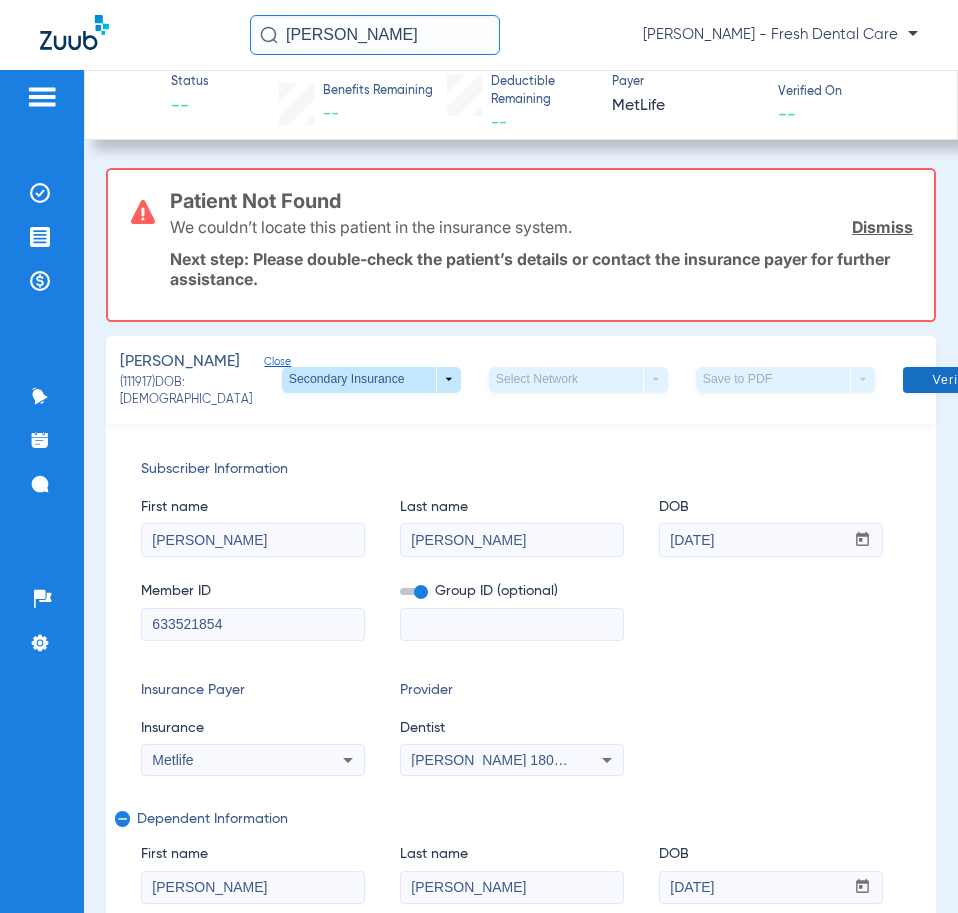 click on "Verify Benefits" 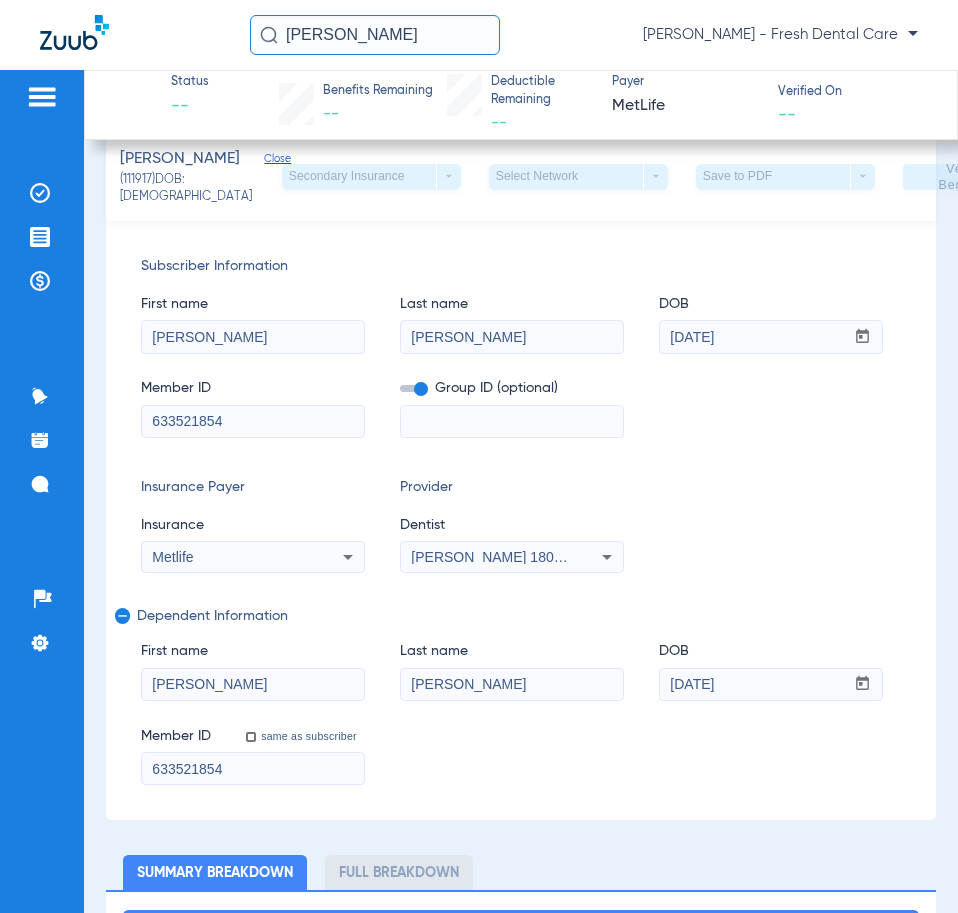scroll, scrollTop: 0, scrollLeft: 0, axis: both 